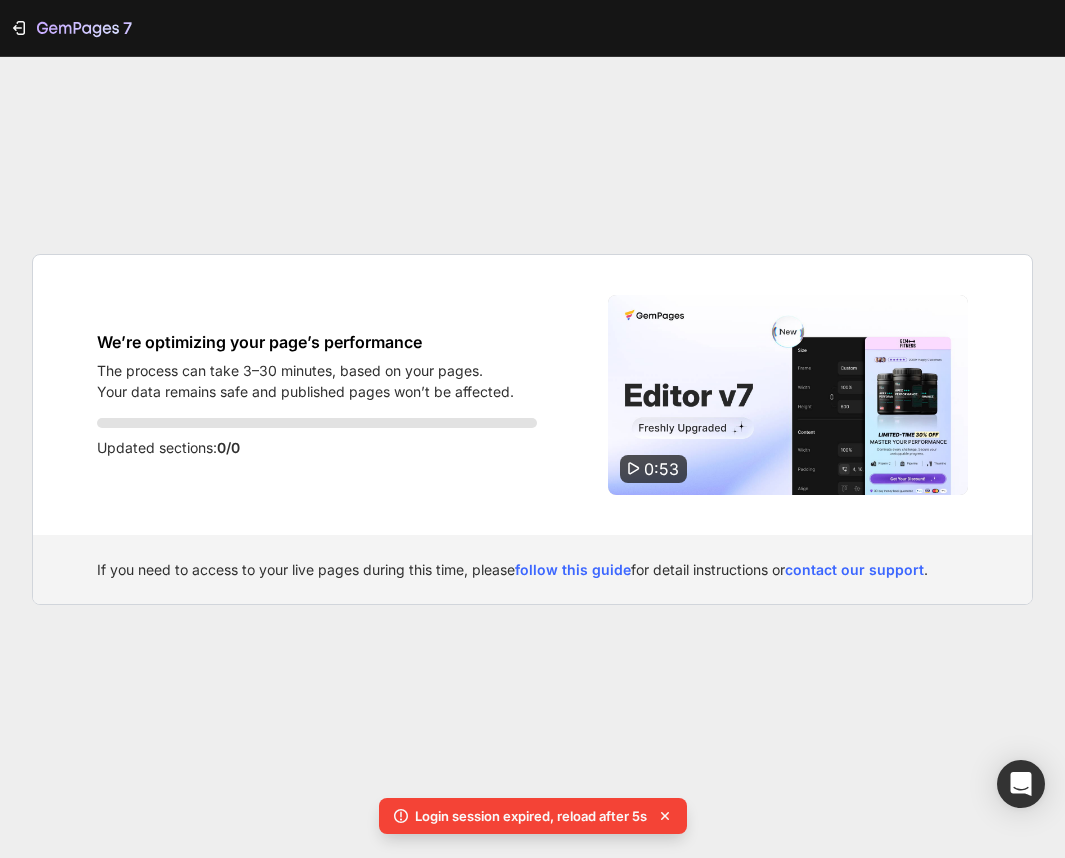 scroll, scrollTop: 0, scrollLeft: 0, axis: both 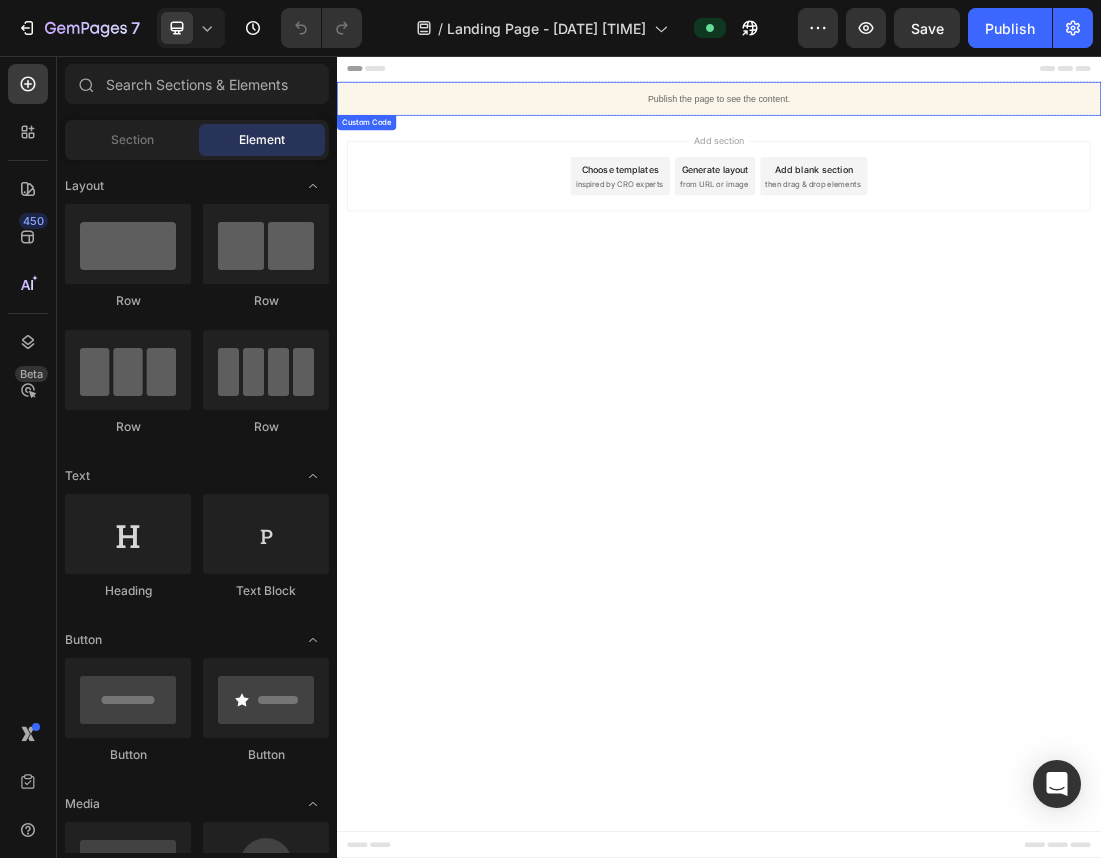 click on "Publish the page to see the content." at bounding box center (937, 123) 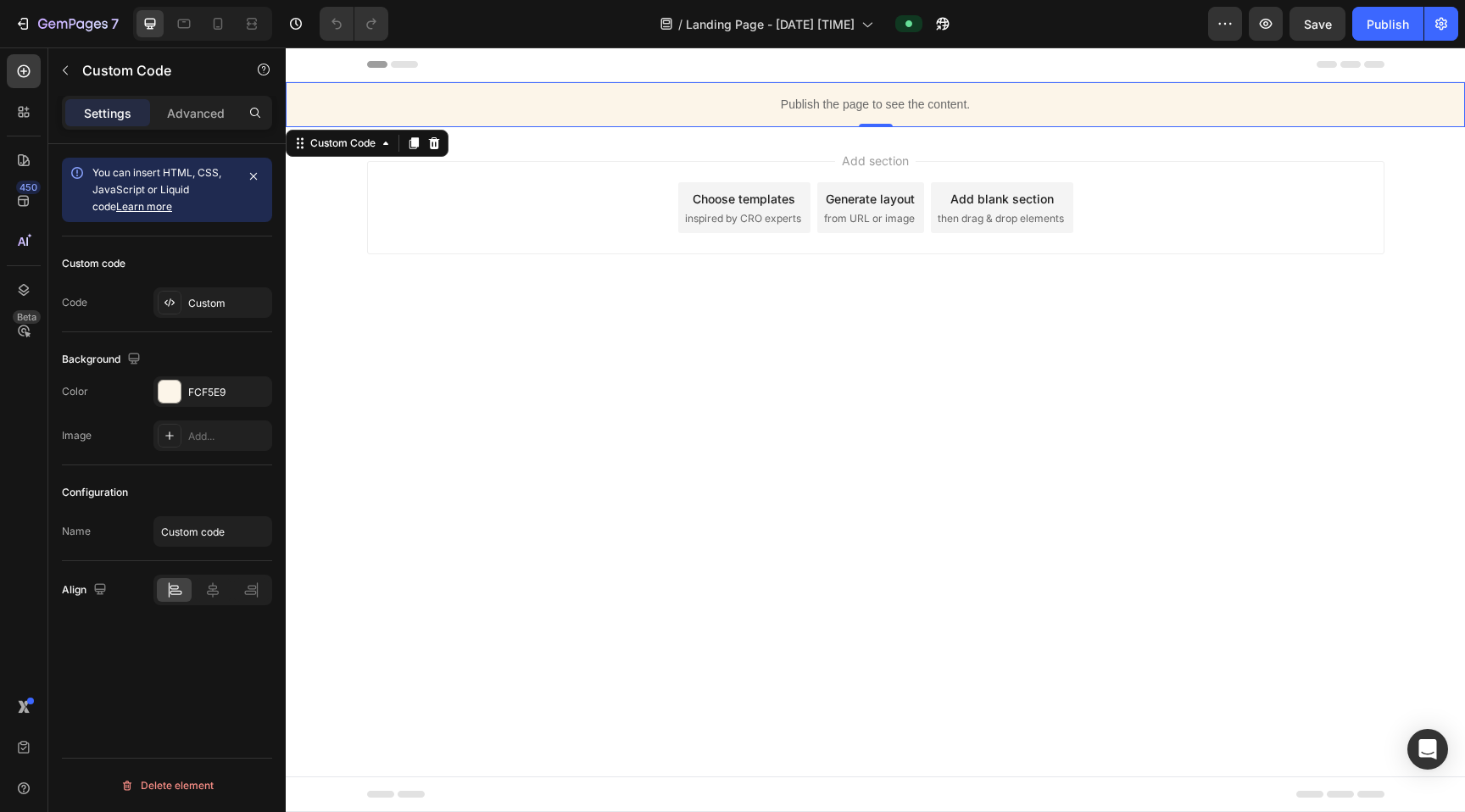 click on "Publish the page to see the content." at bounding box center (875, 104) 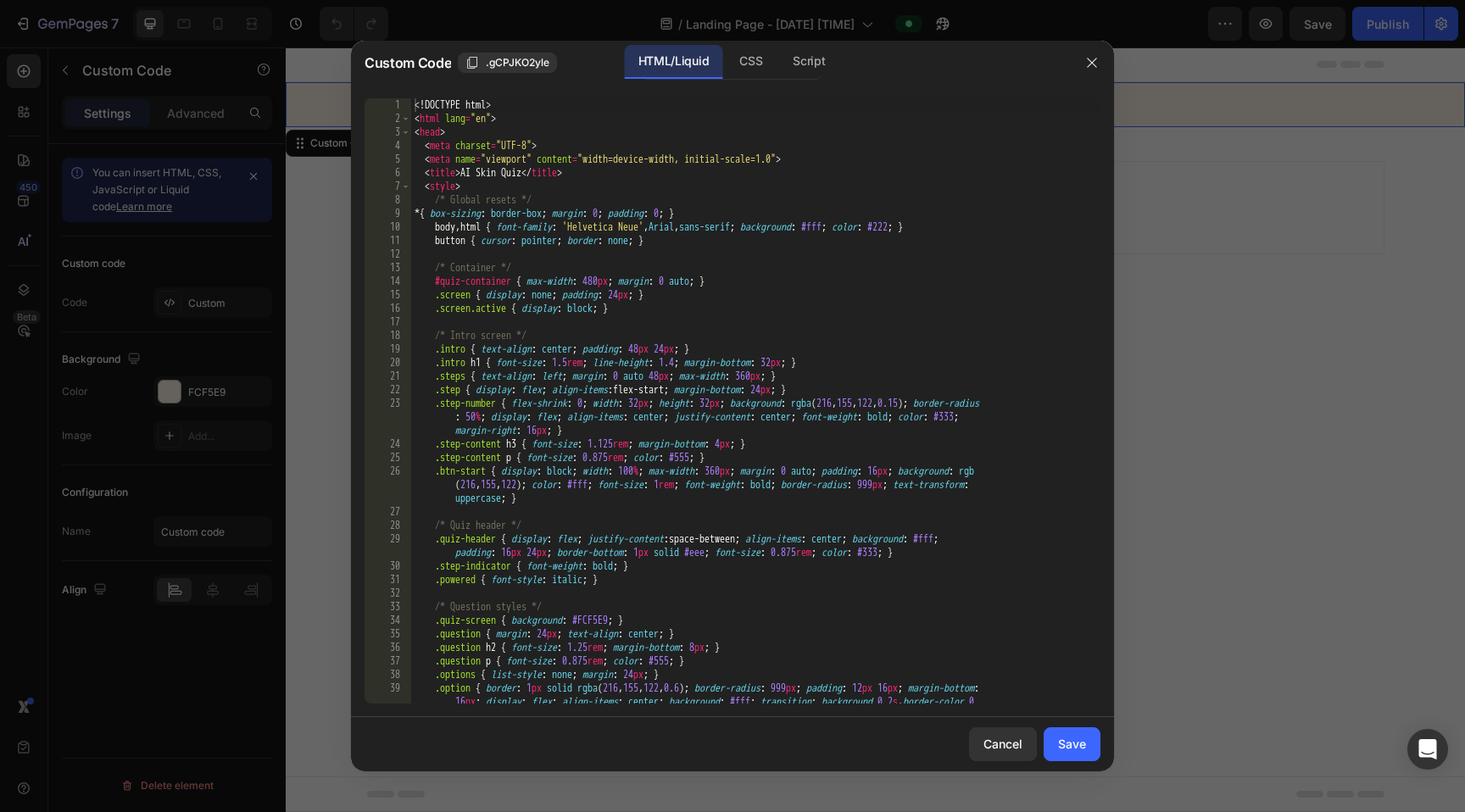 type on ".intro h1 { font-size: 1.5rem; line-height: 1.4; margin-bottom: 32px; }" 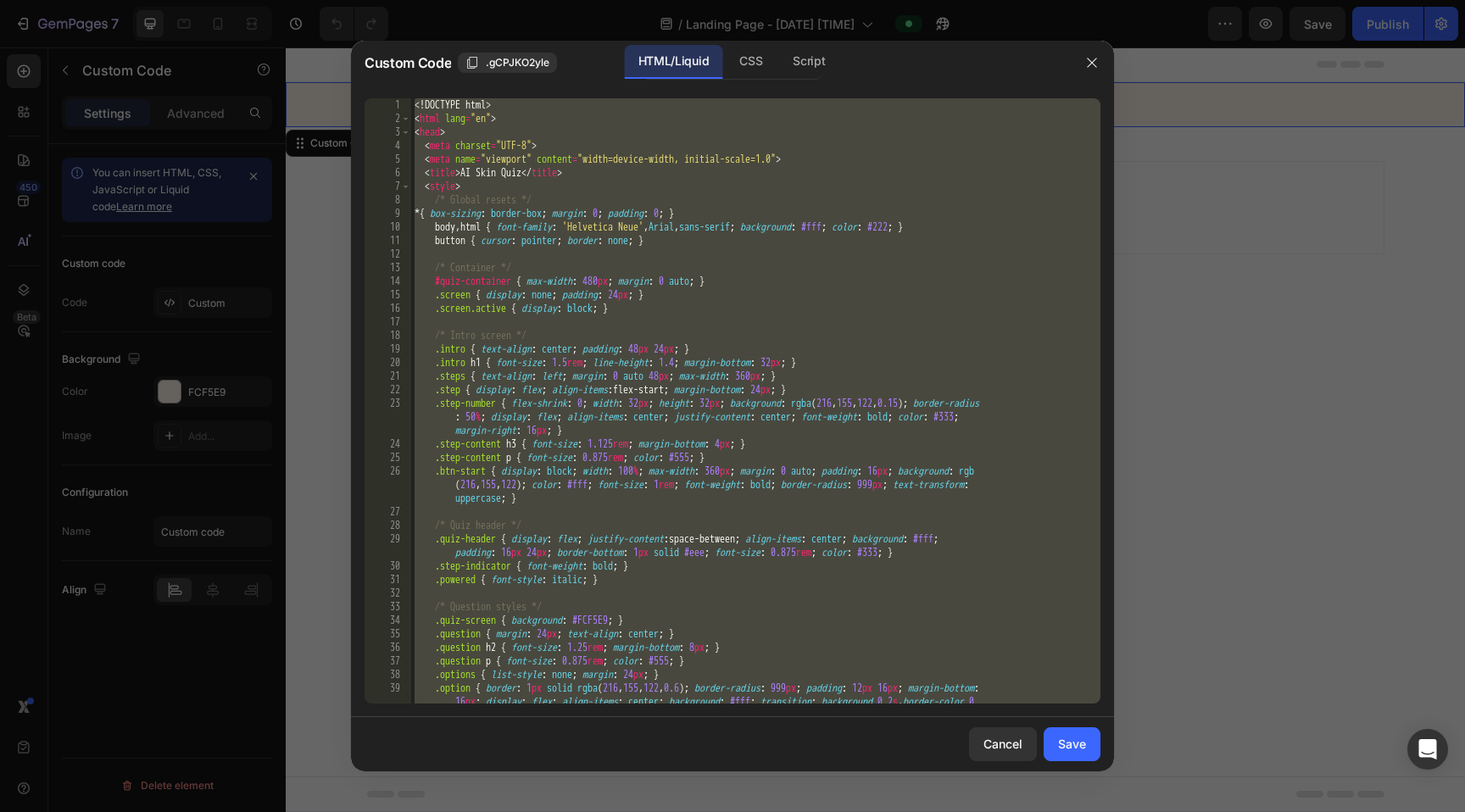 paste 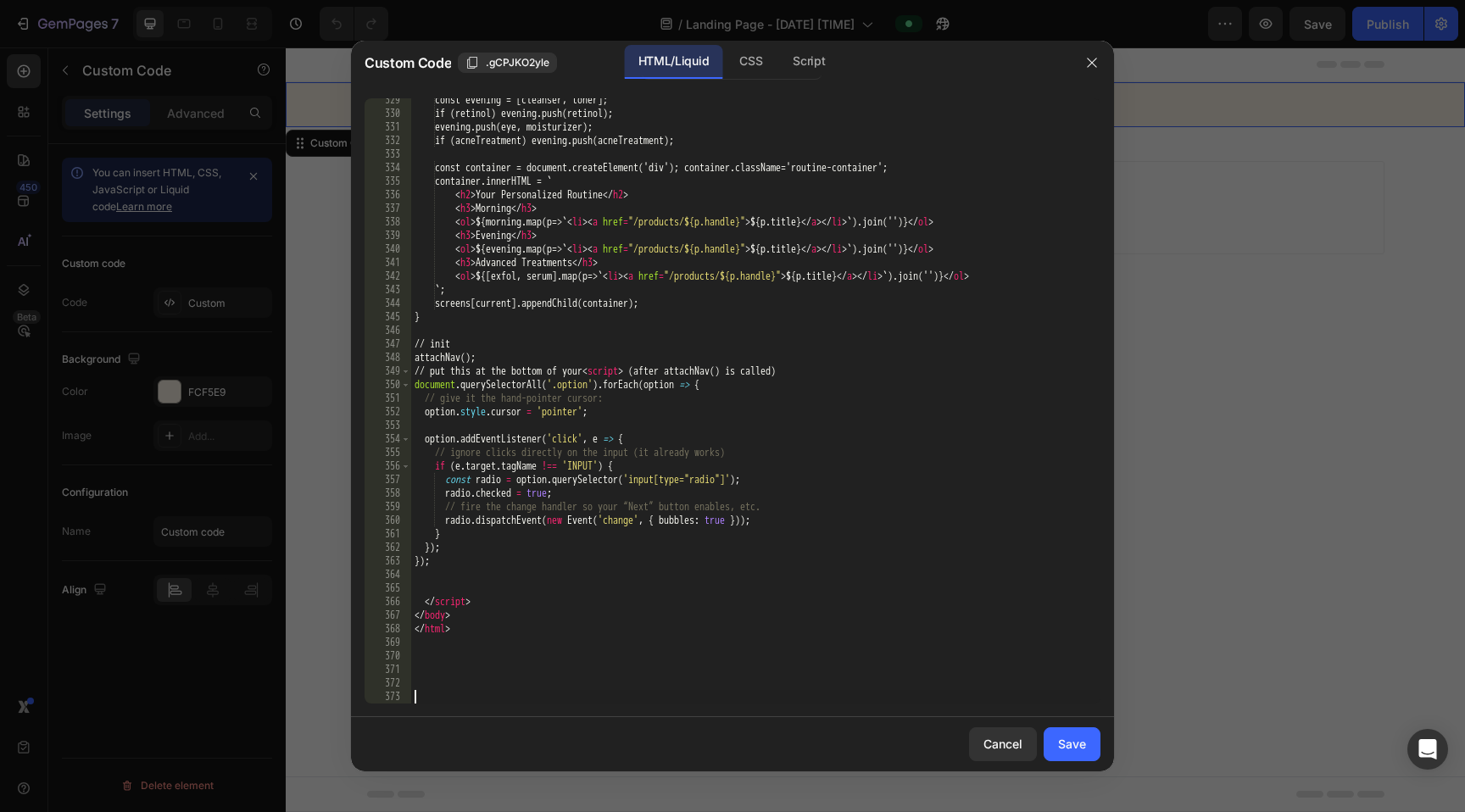 scroll, scrollTop: 4860, scrollLeft: 0, axis: vertical 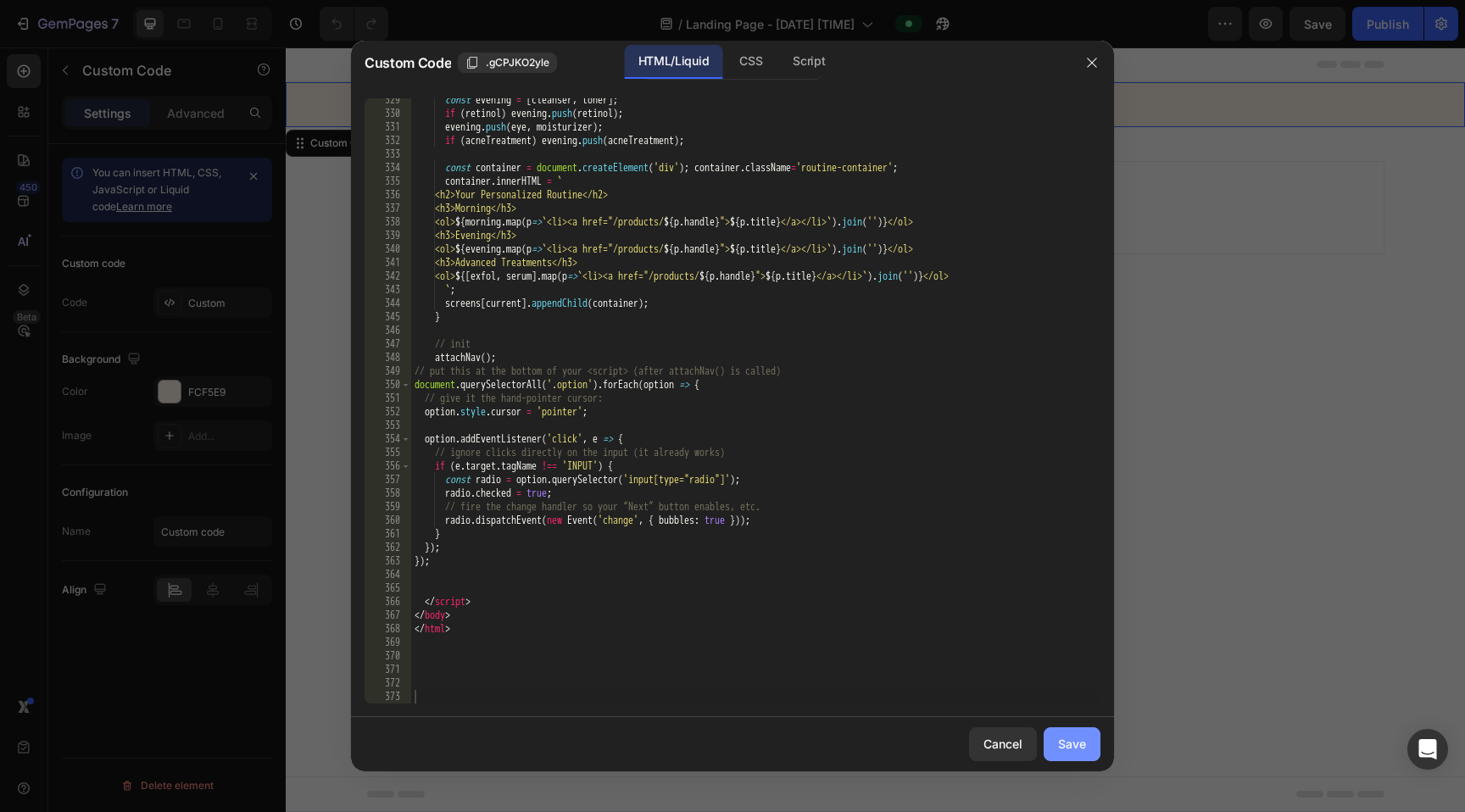 click on "Save" at bounding box center [1072, 743] 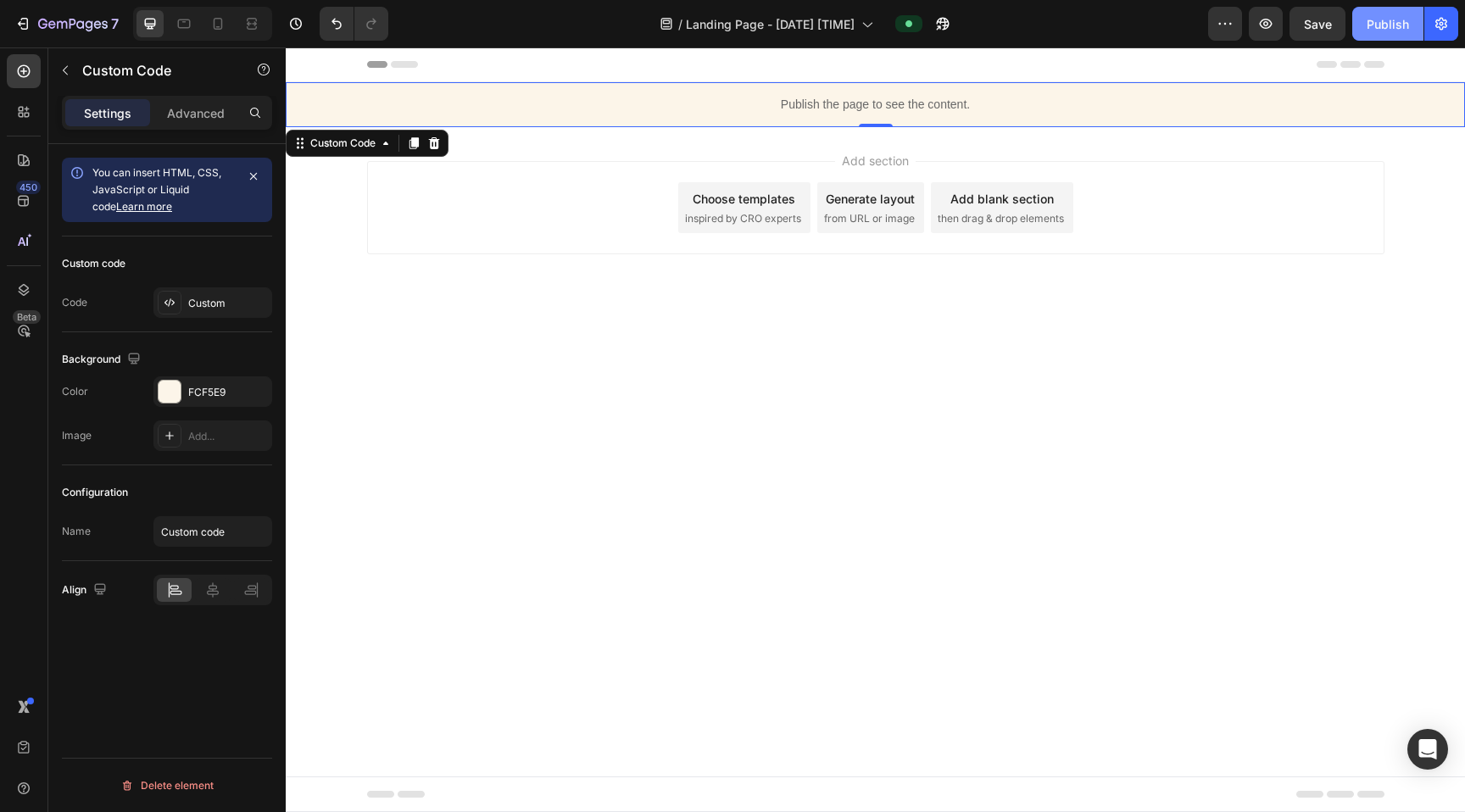 click on "Publish" at bounding box center [1388, 24] 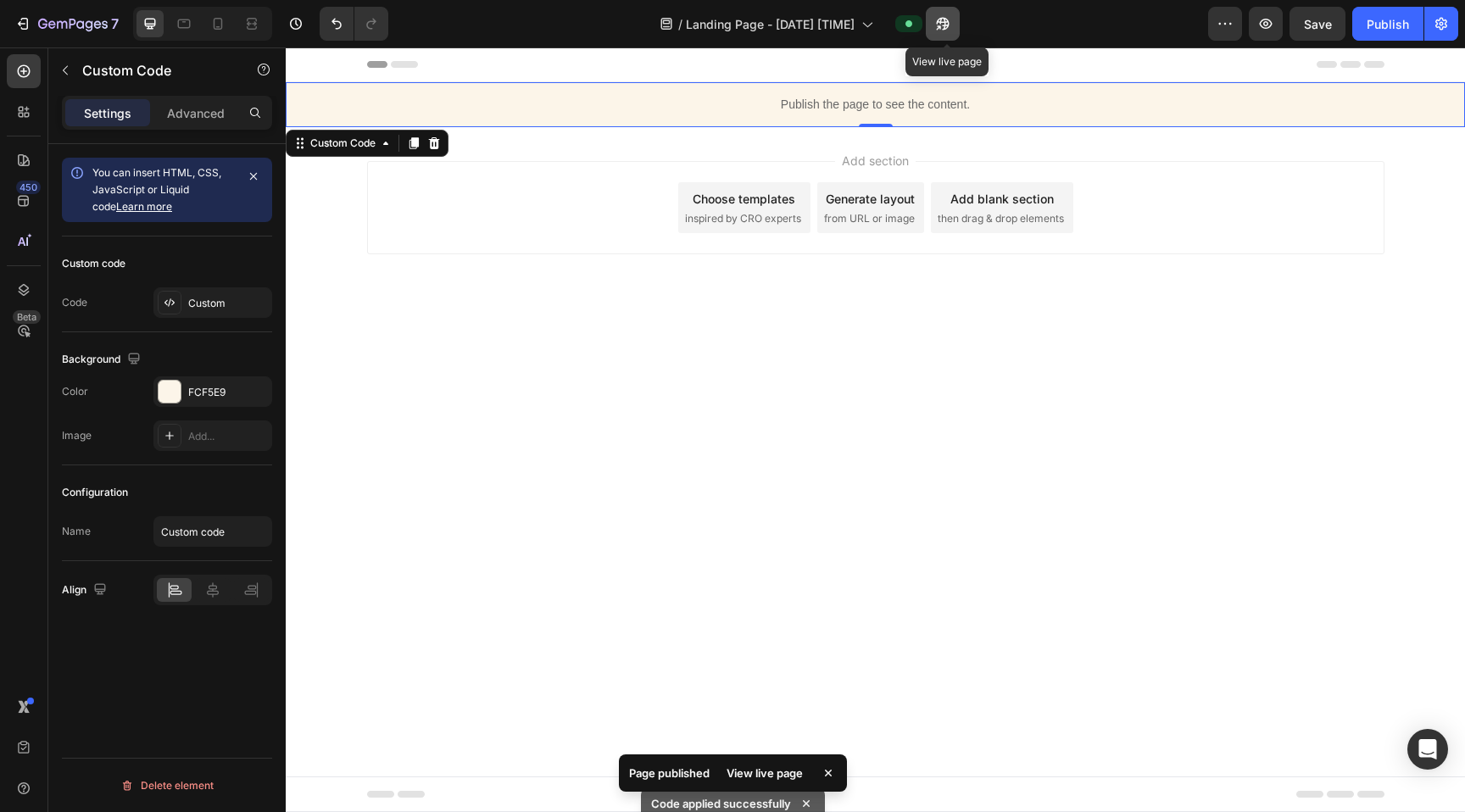click 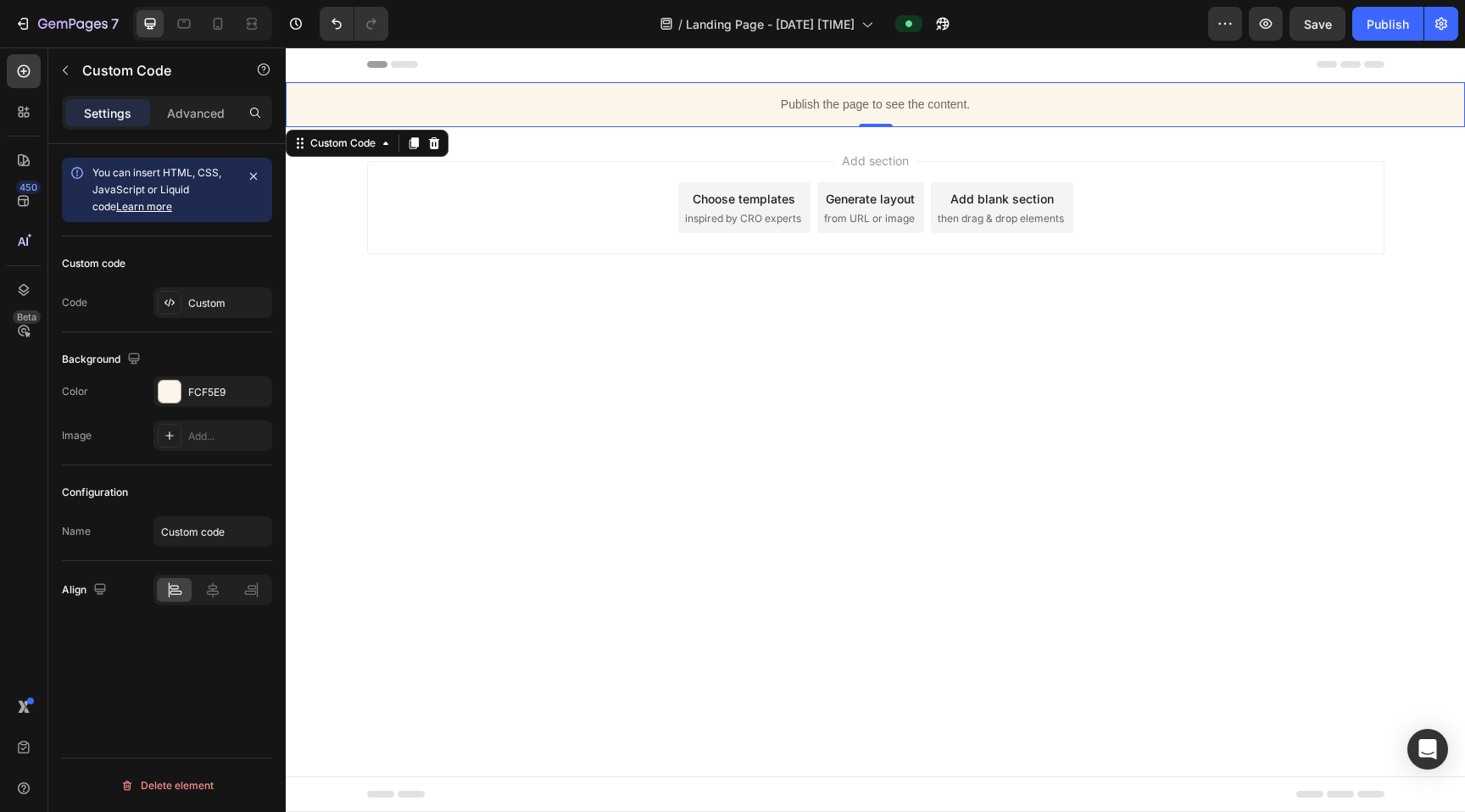 click on "Publish the page to see the content." at bounding box center (875, 104) 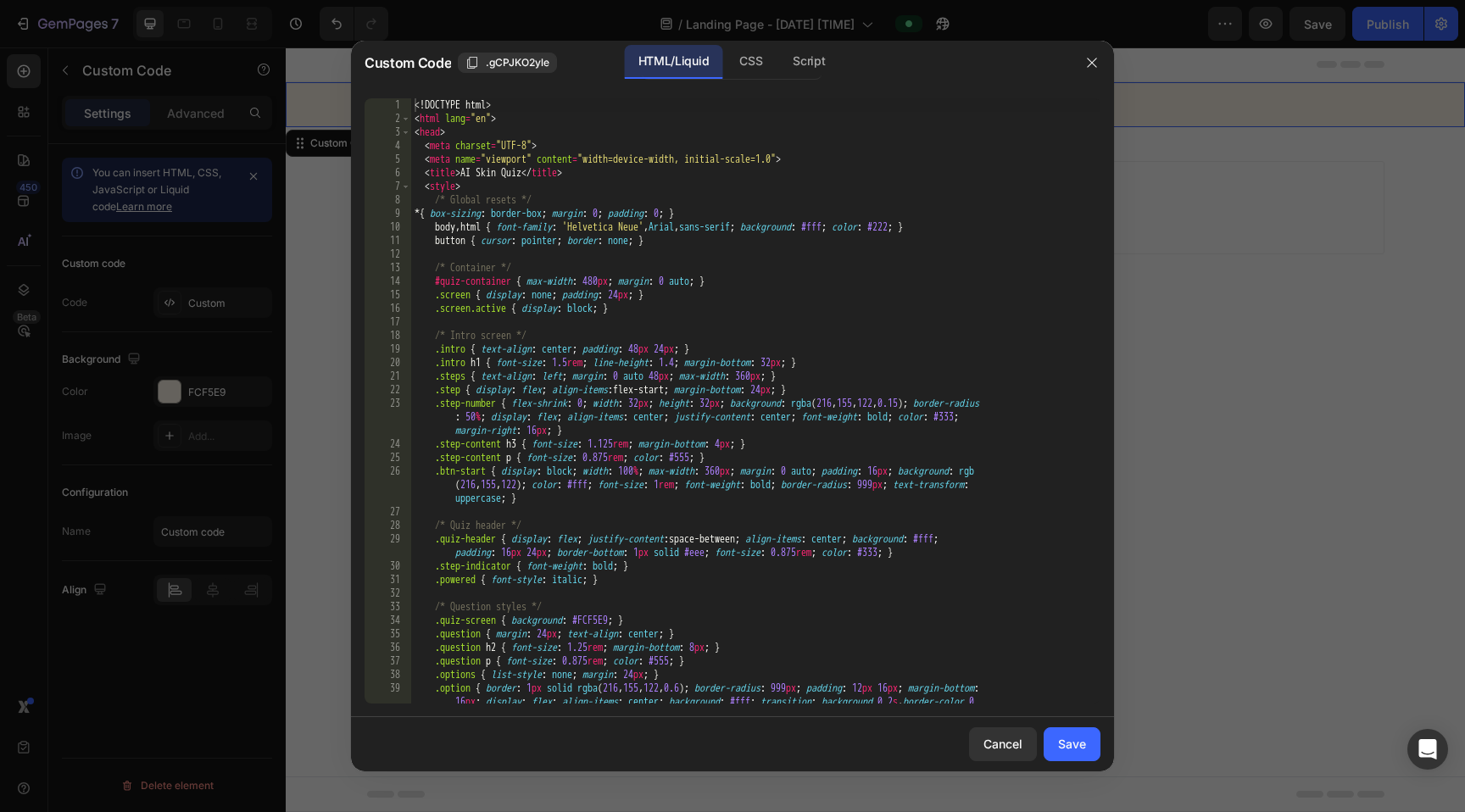 type on "body, html { font-family: 'Helvetica Neue', Arial, sans-serif; background: #fff; color: #222; }" 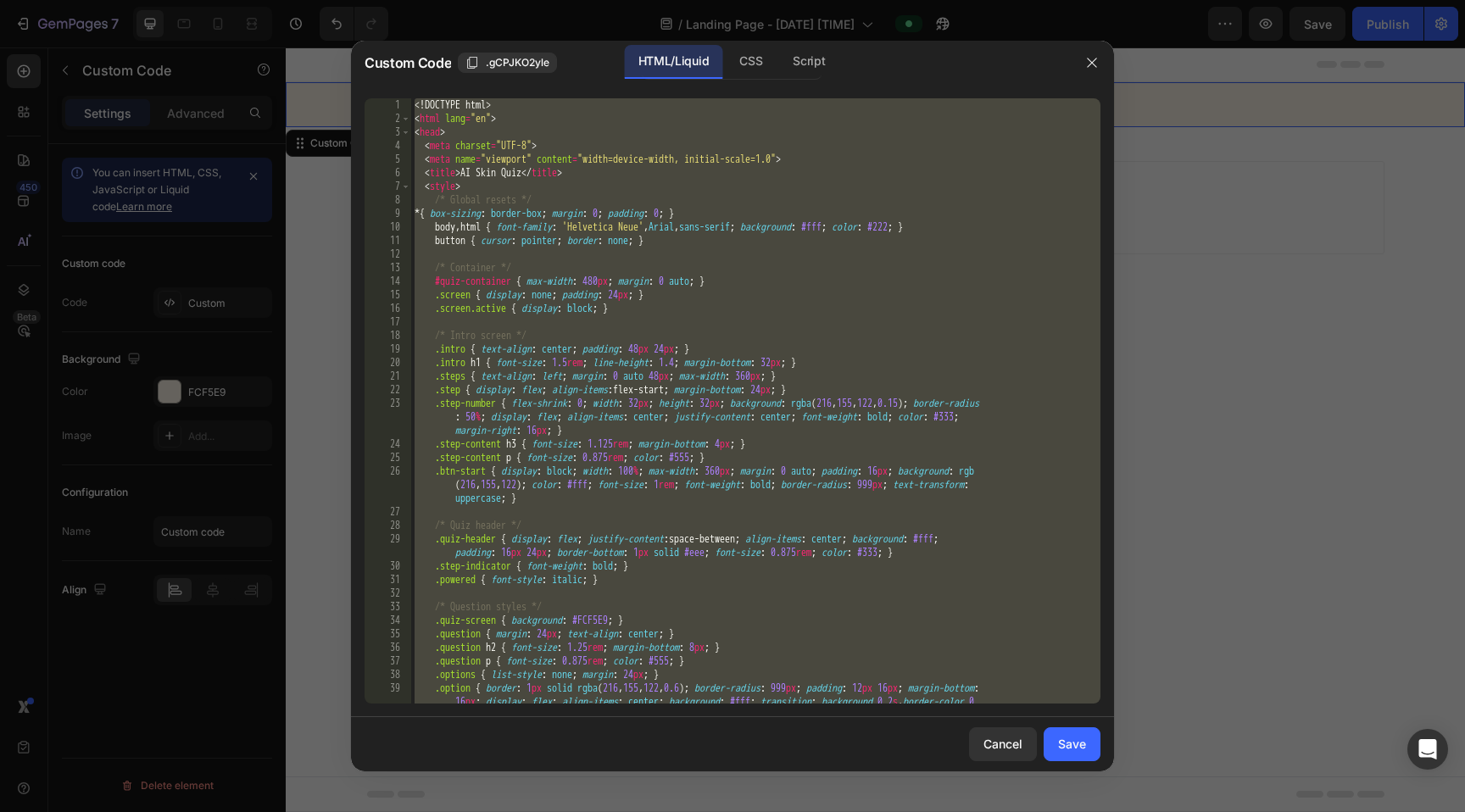 paste 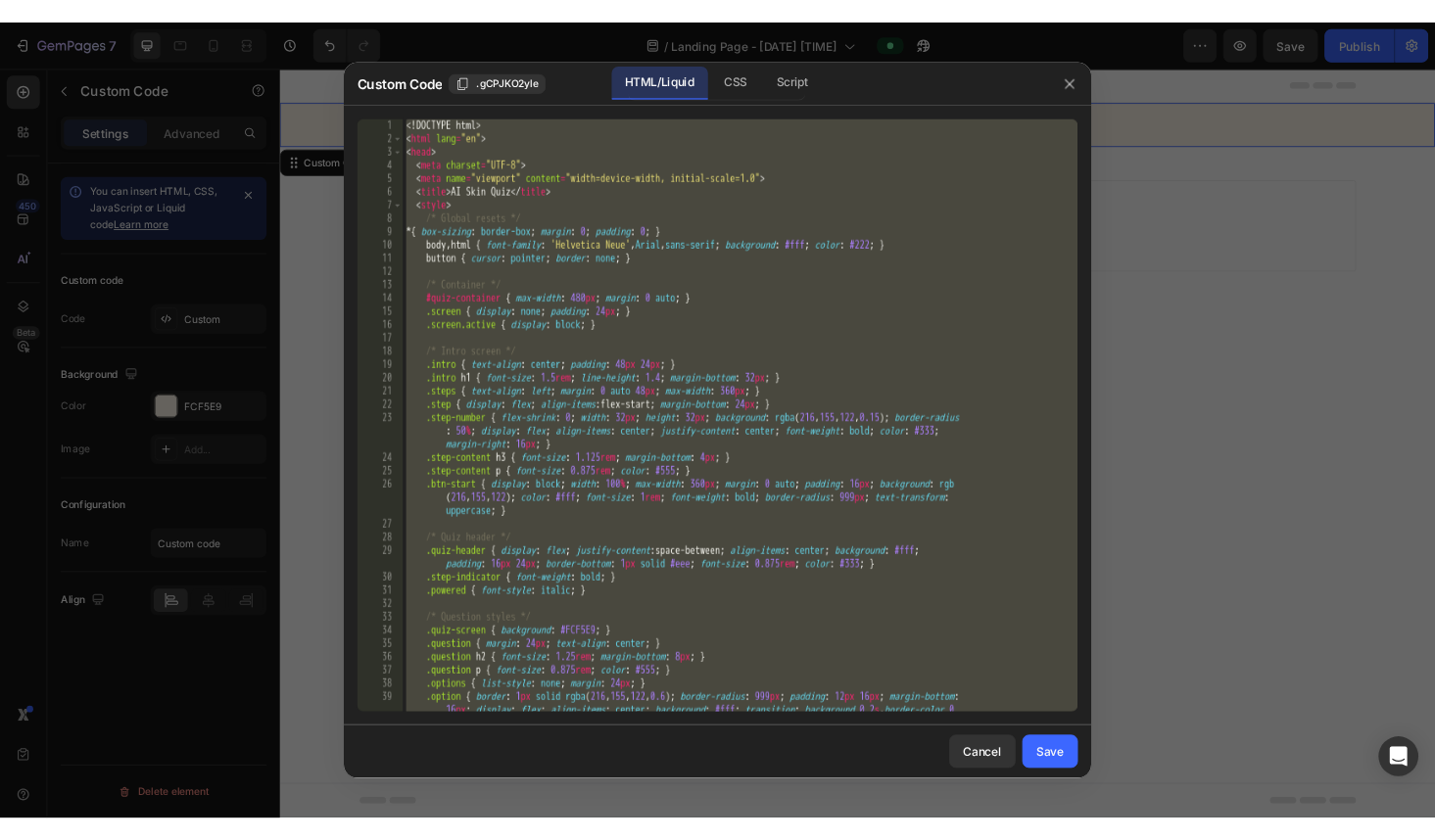 scroll, scrollTop: 5990, scrollLeft: 0, axis: vertical 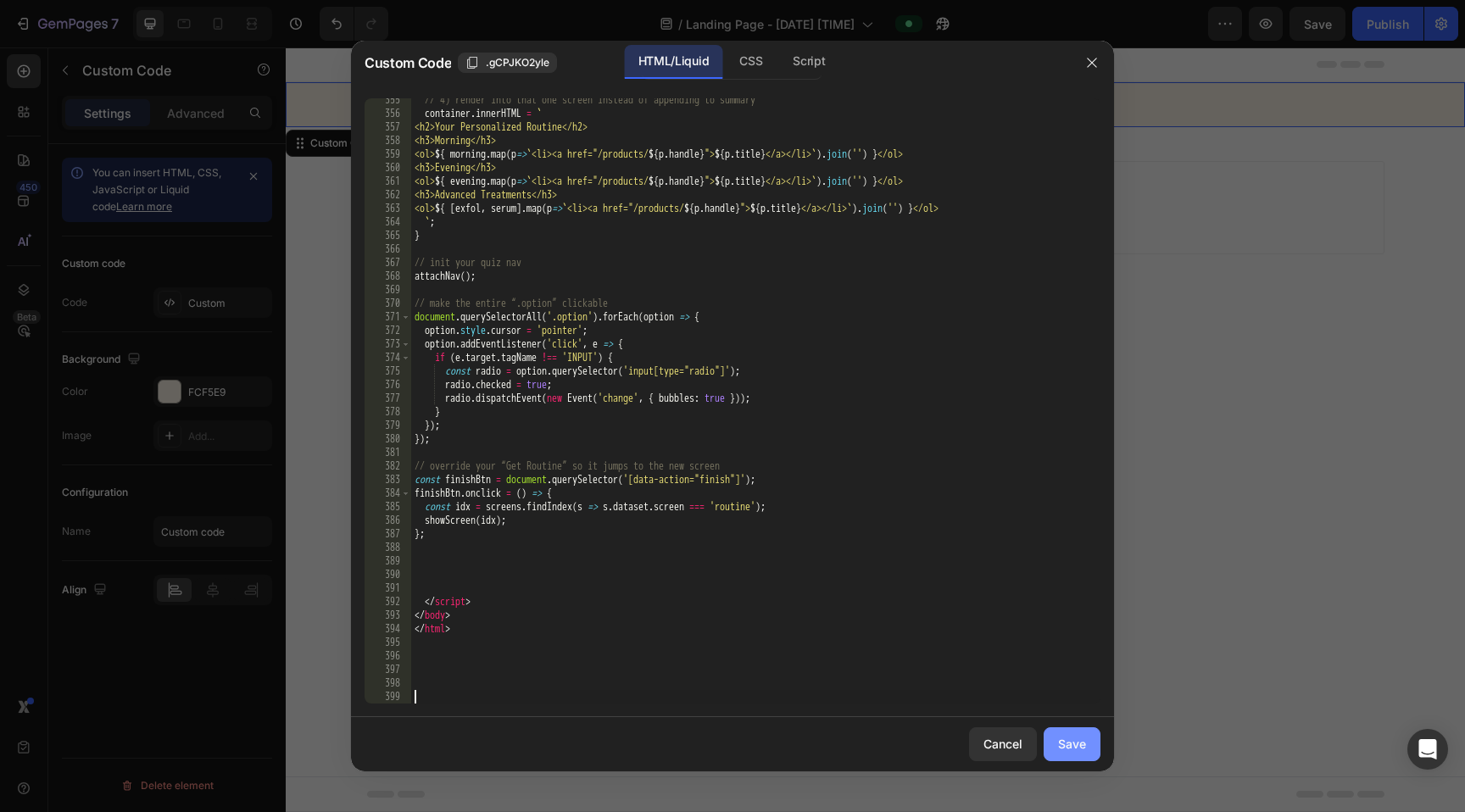 click on "Save" at bounding box center (1072, 743) 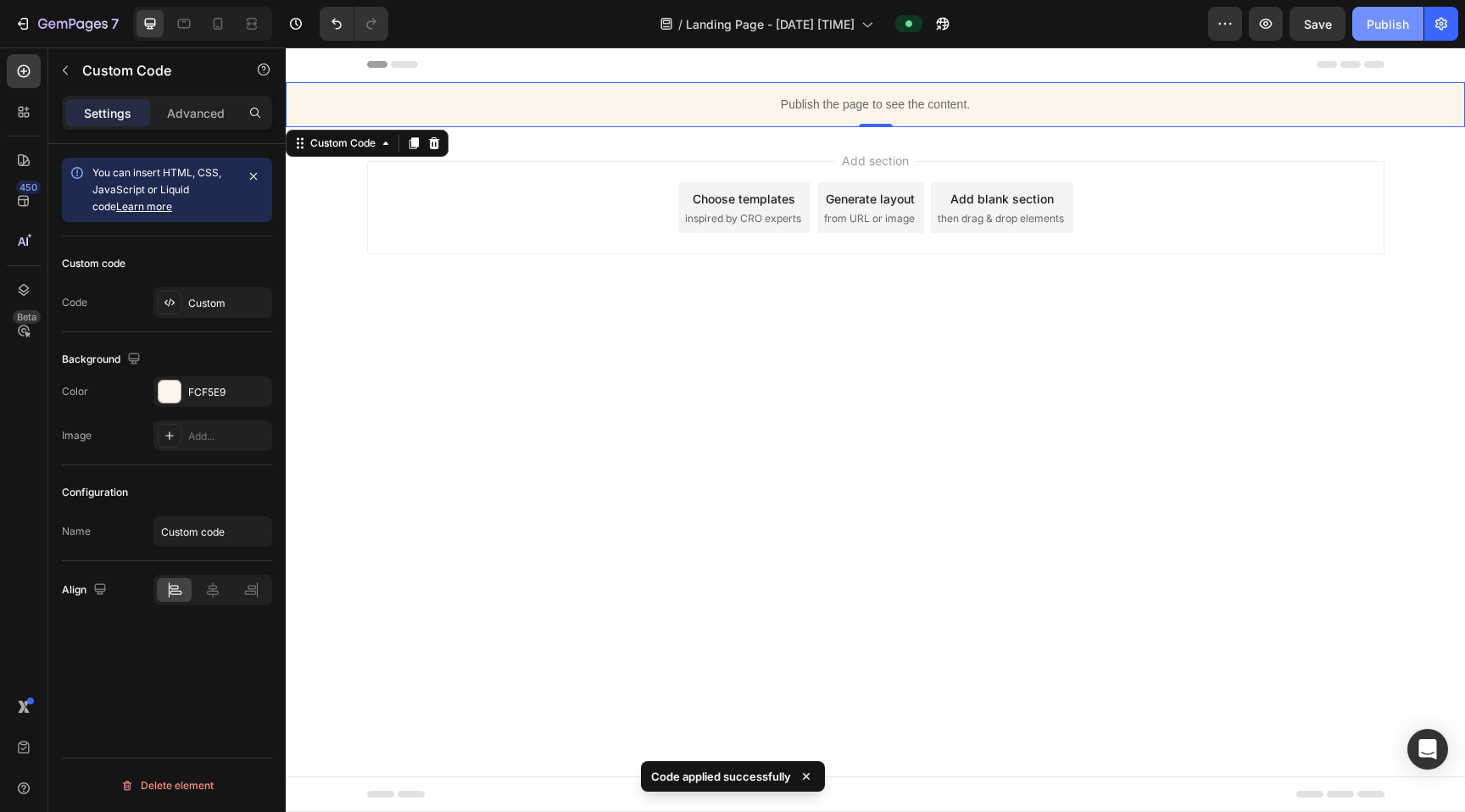 click on "Publish" at bounding box center (1388, 24) 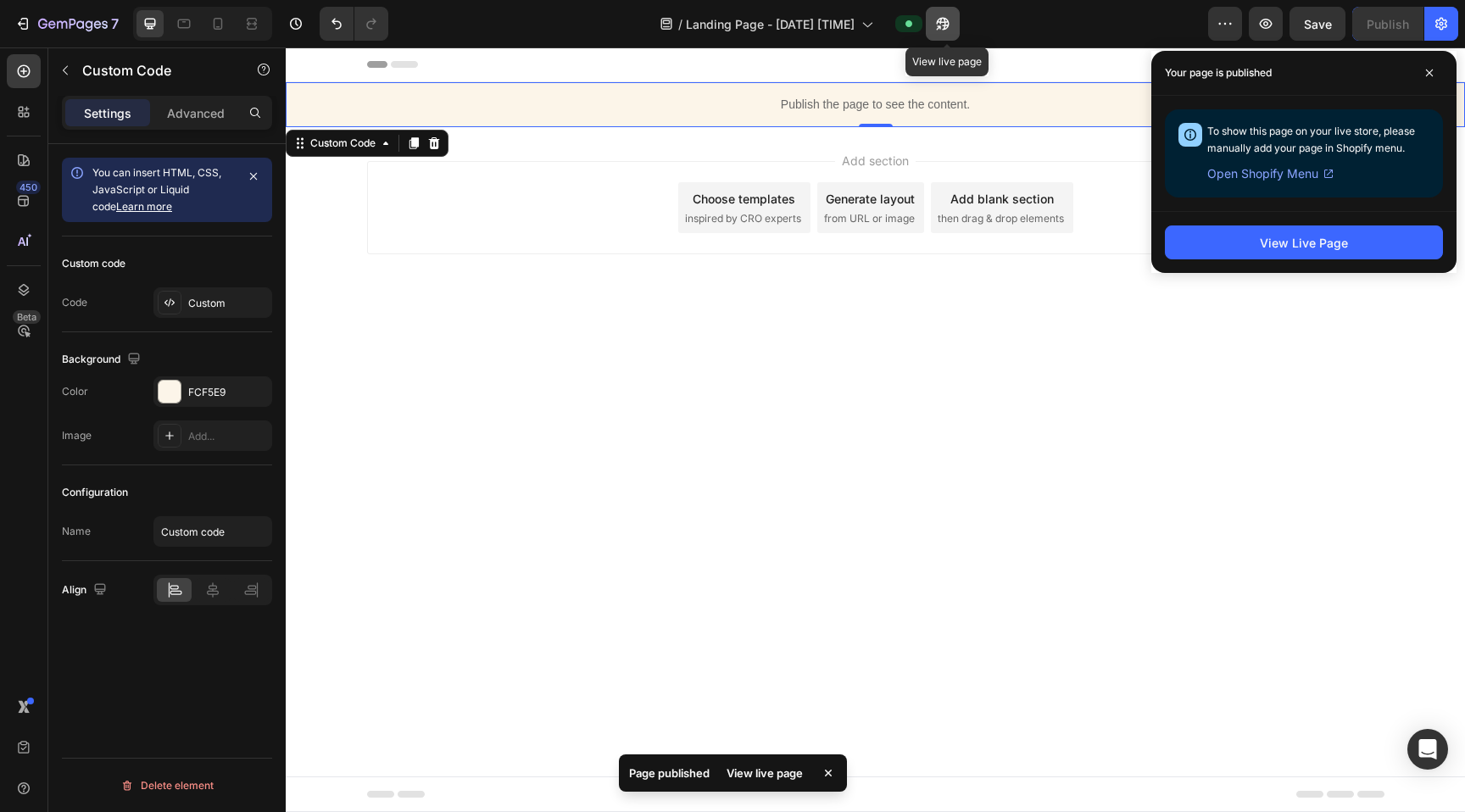 click 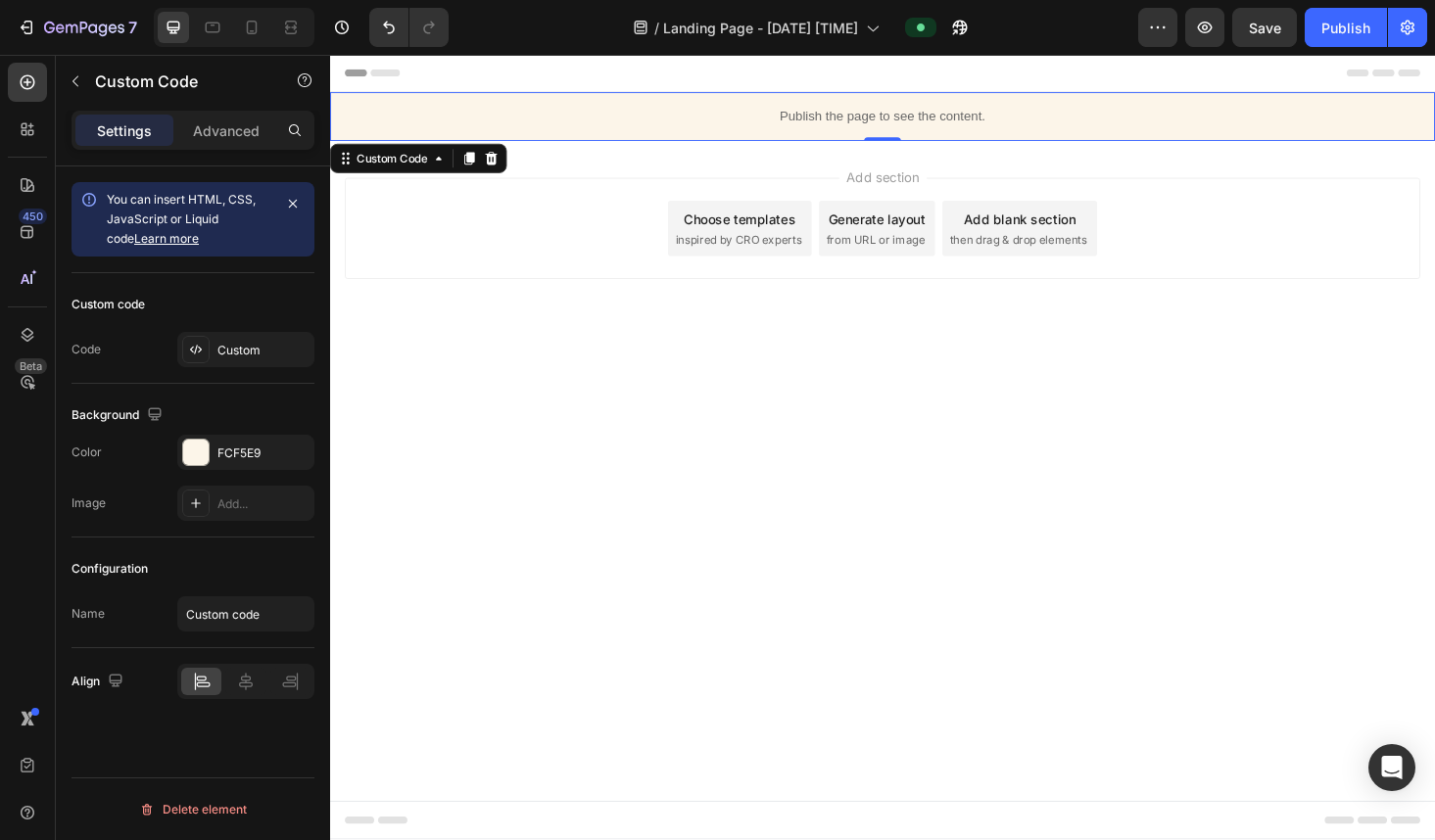click on "Publish the page to see the content." at bounding box center (918, 120) 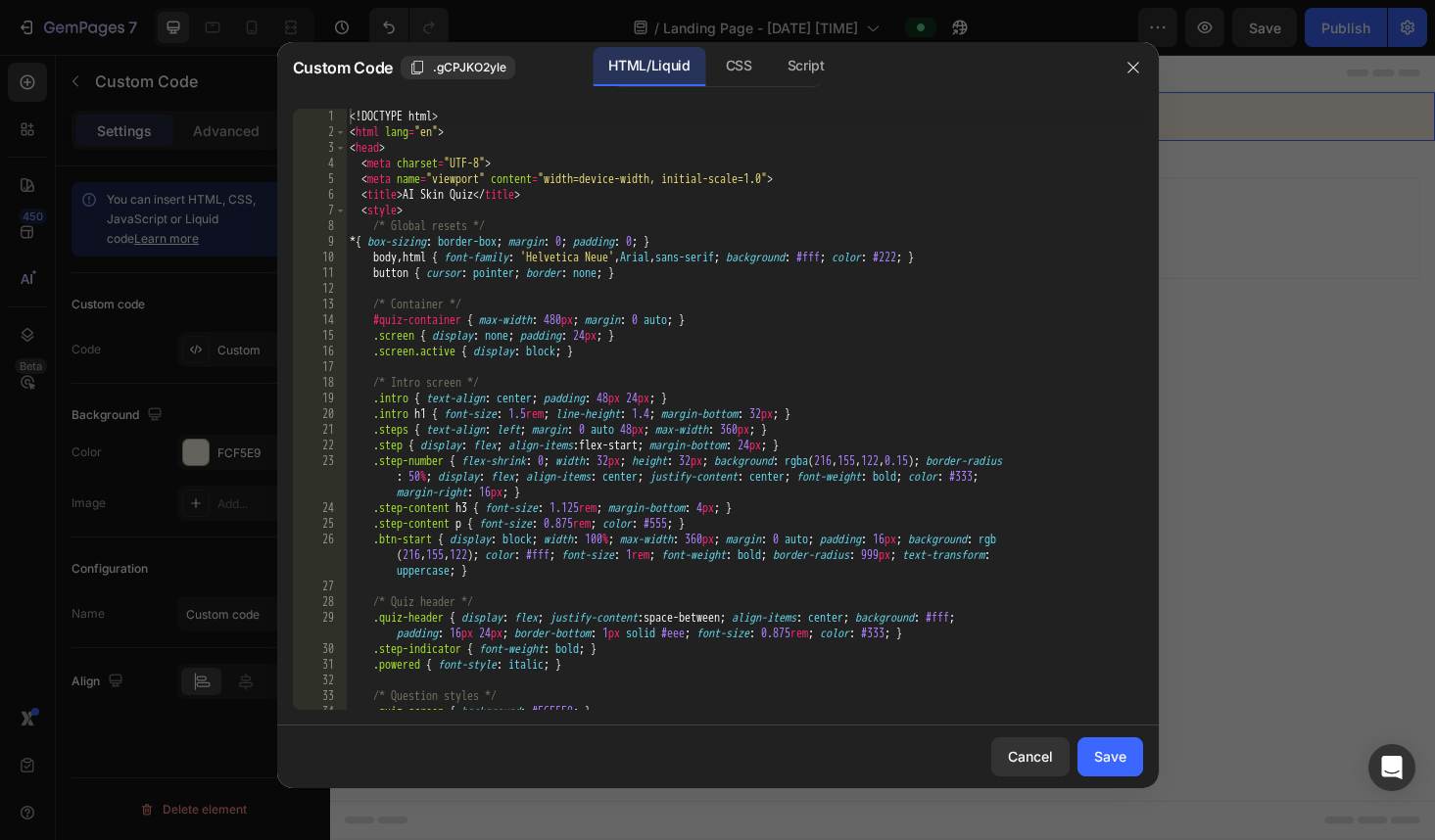 type on "/* Global resets */" 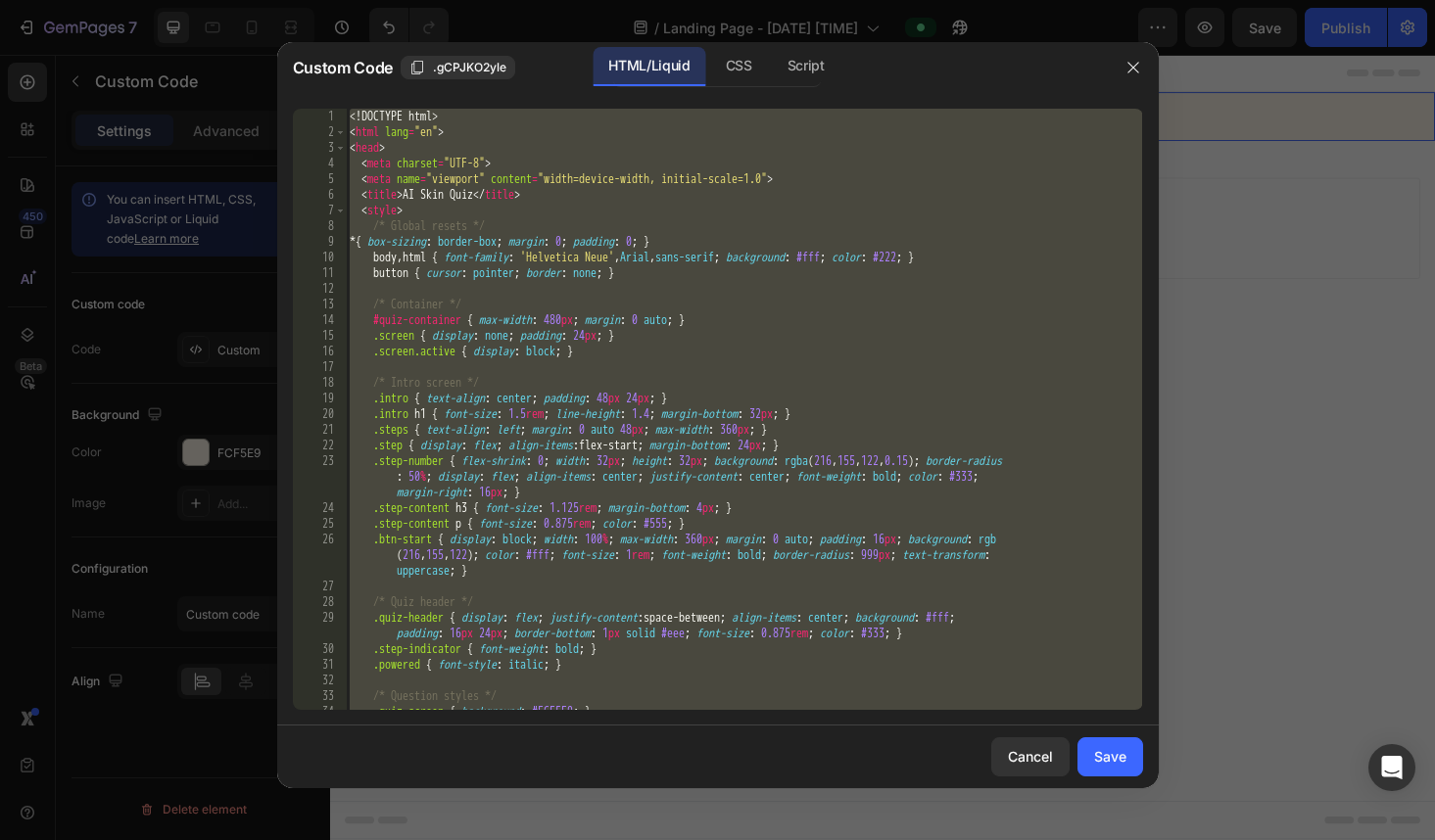 paste 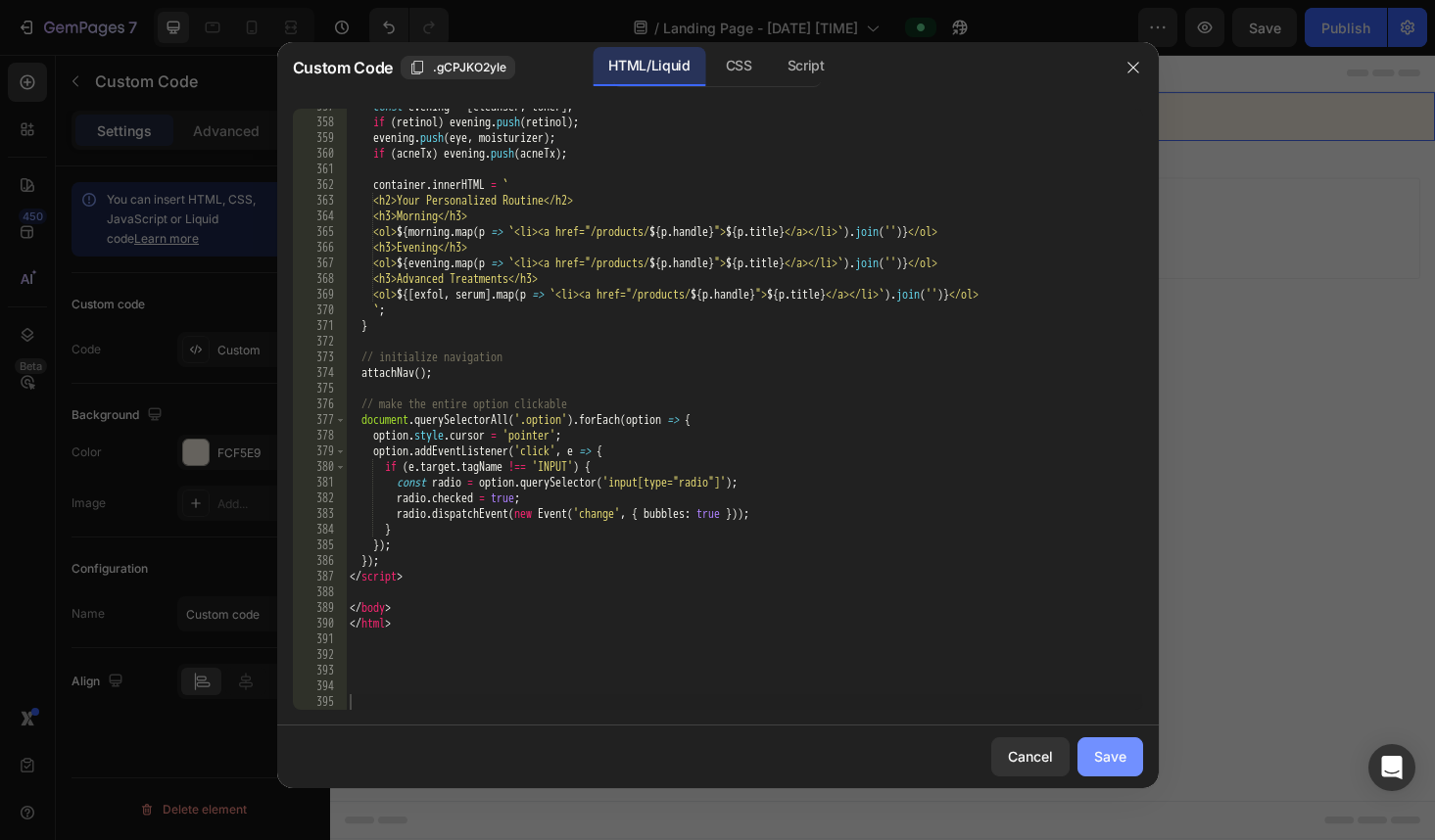 click on "Save" at bounding box center [1110, 756] 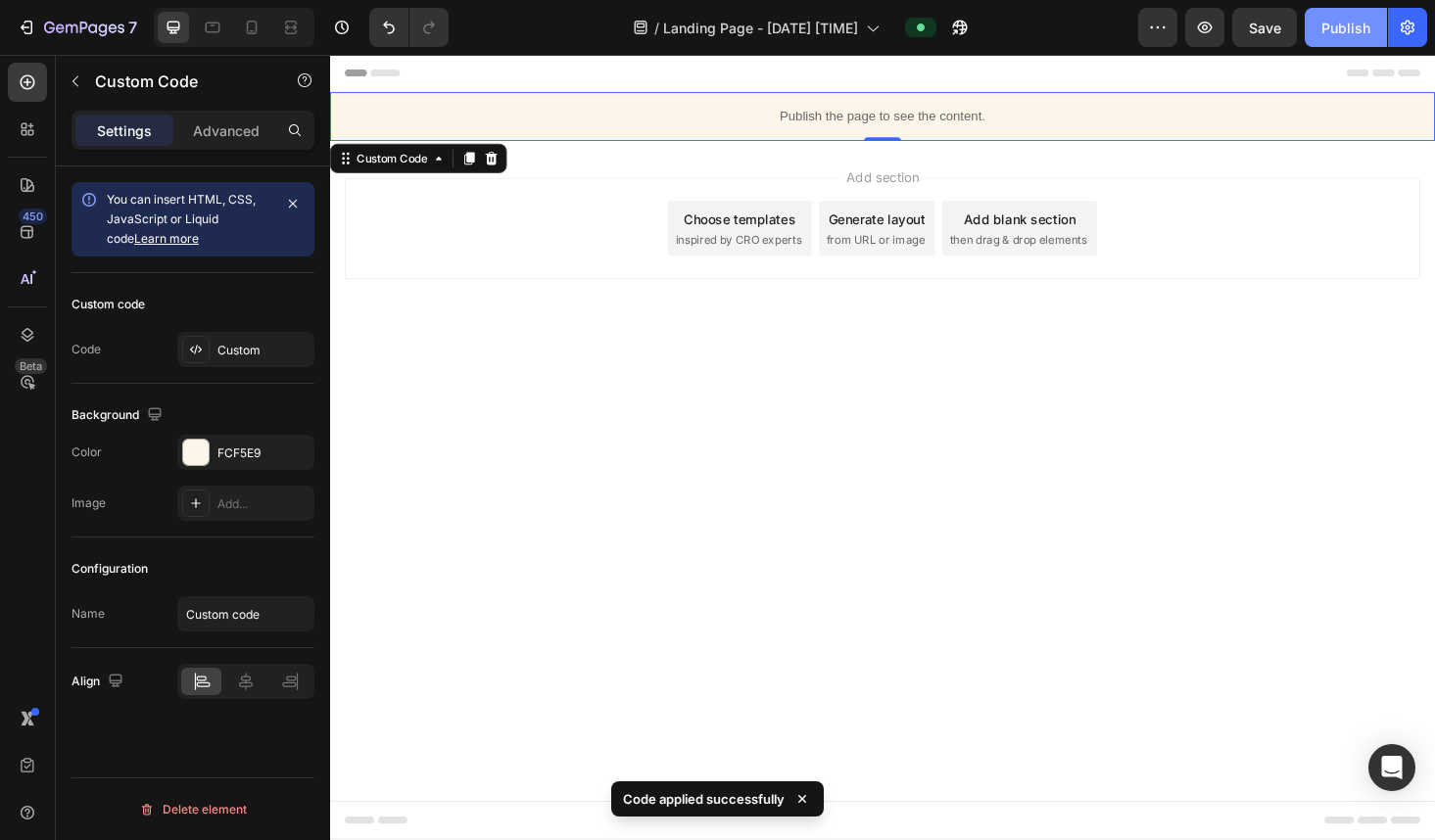 click on "Publish" 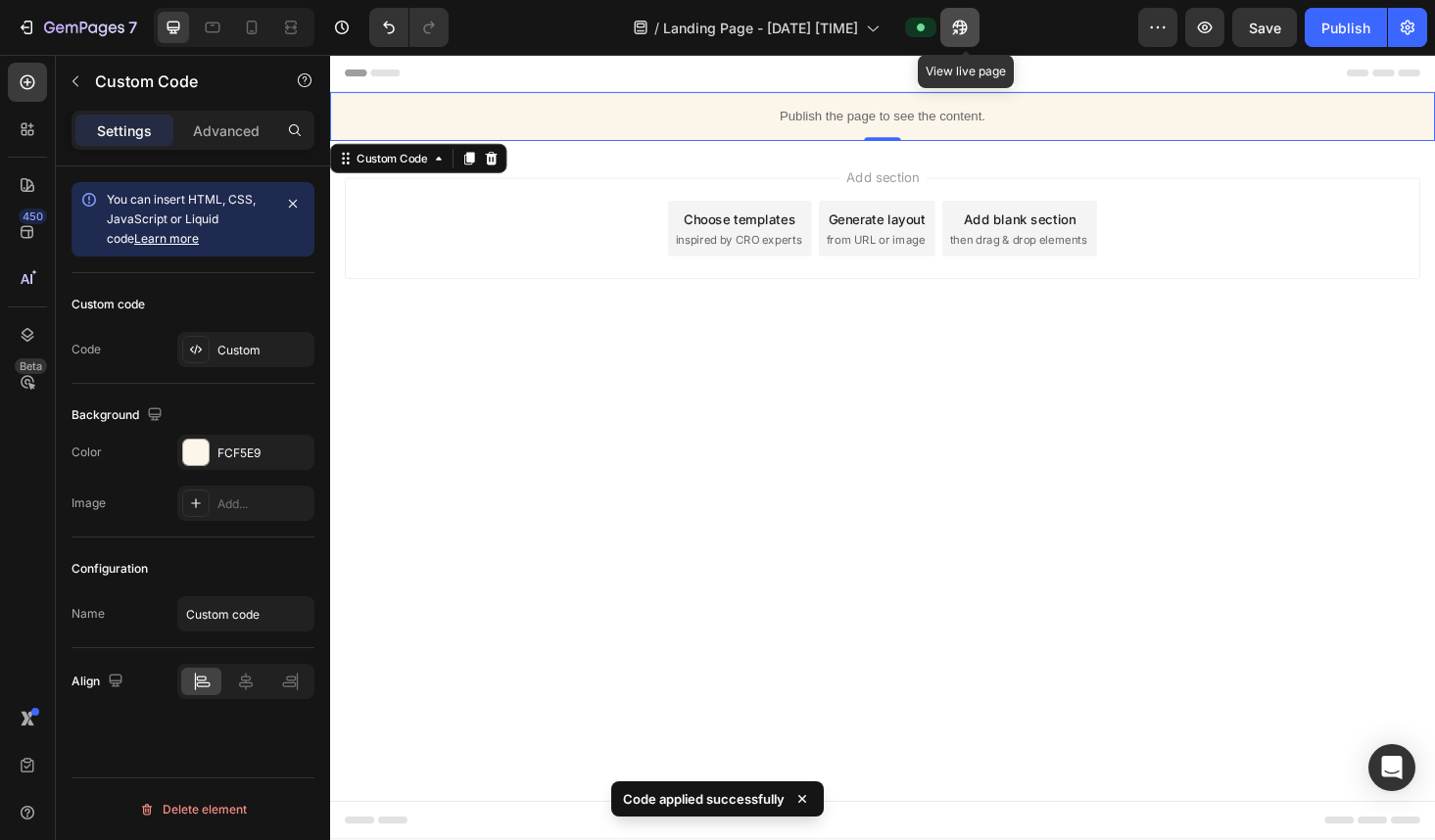 click 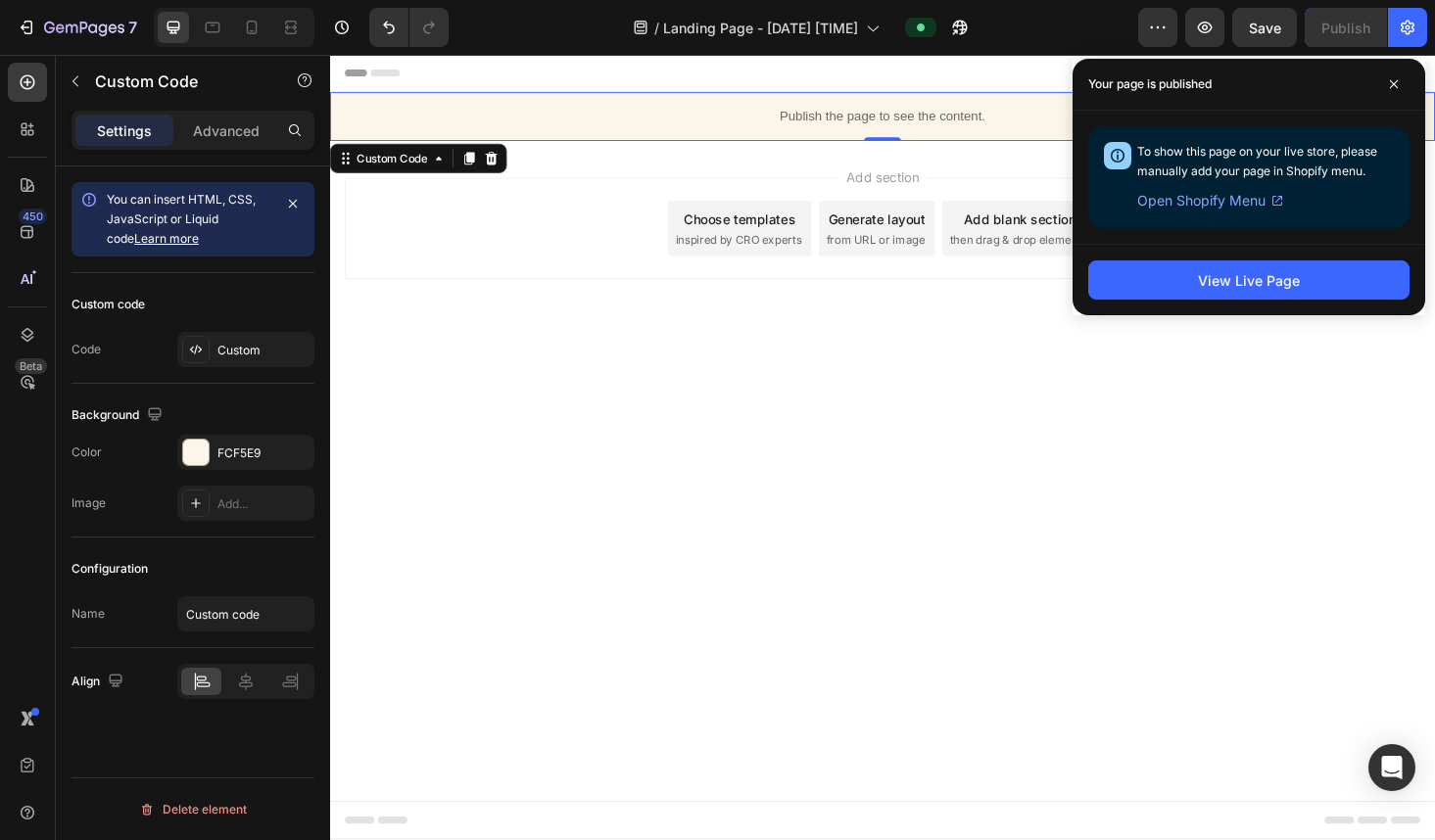 click on "Publish the page to see the content." at bounding box center (918, 120) 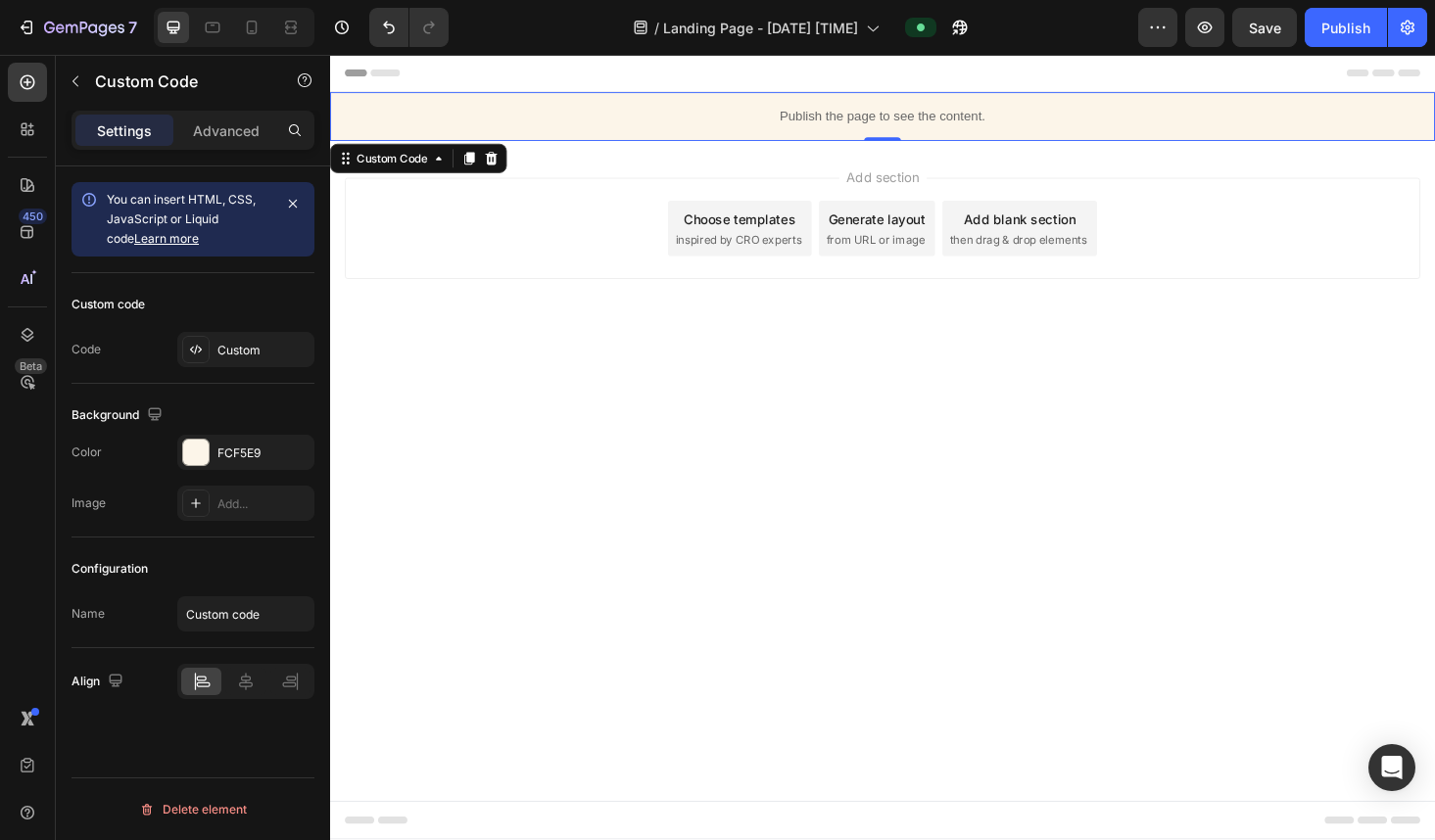 click on "Publish the page to see the content." at bounding box center [918, 120] 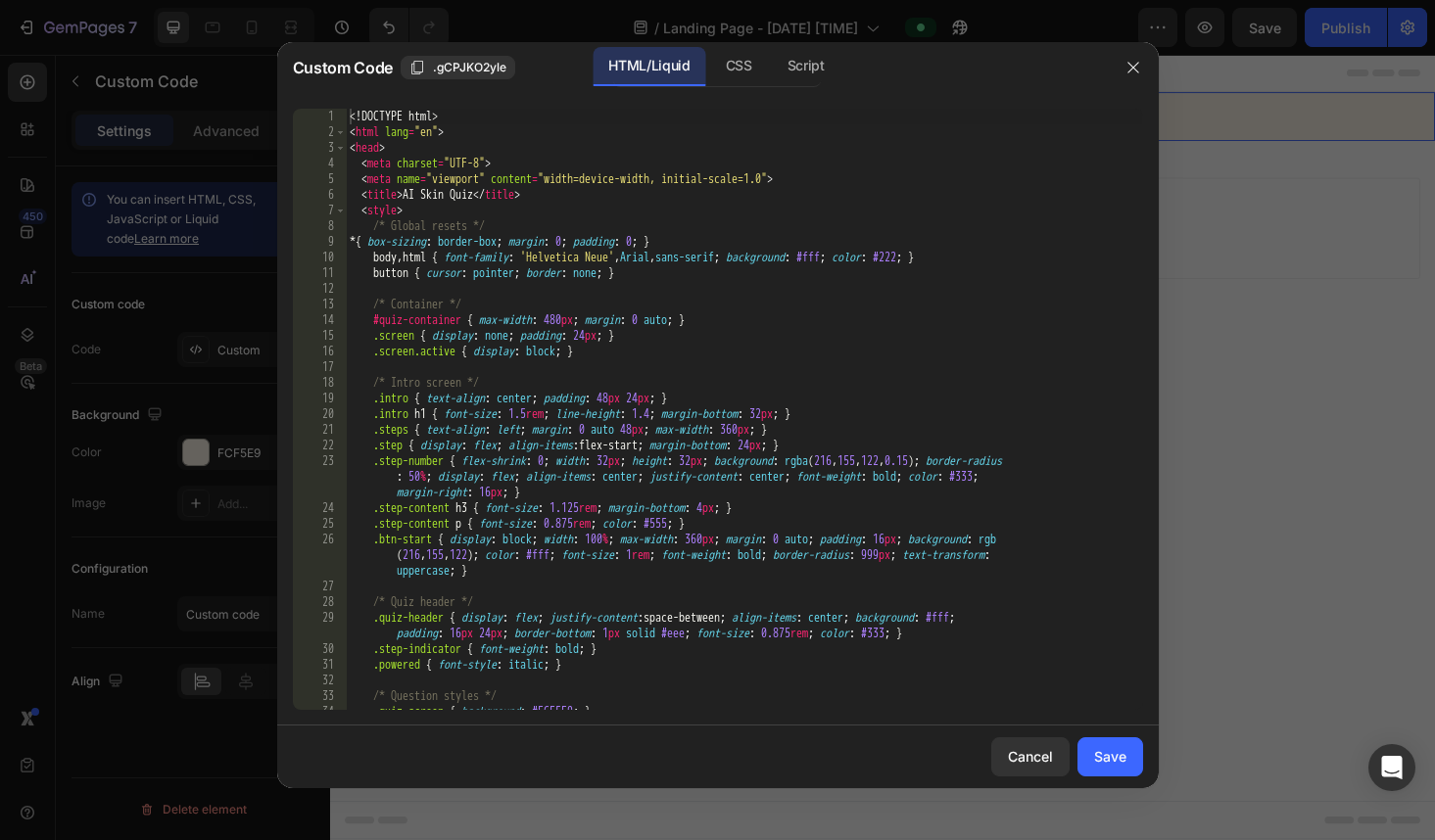type on "/* Global resets */" 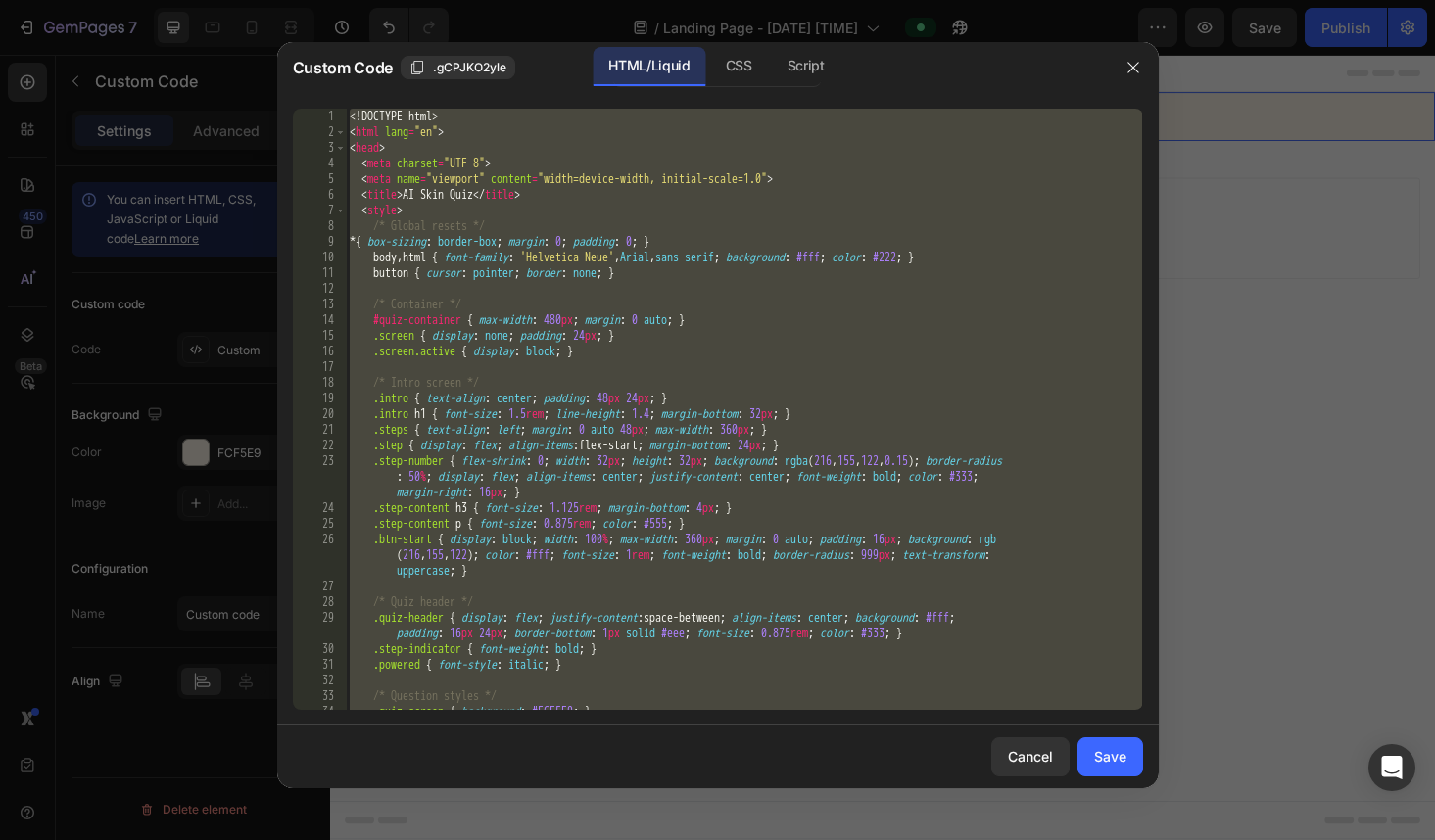 paste 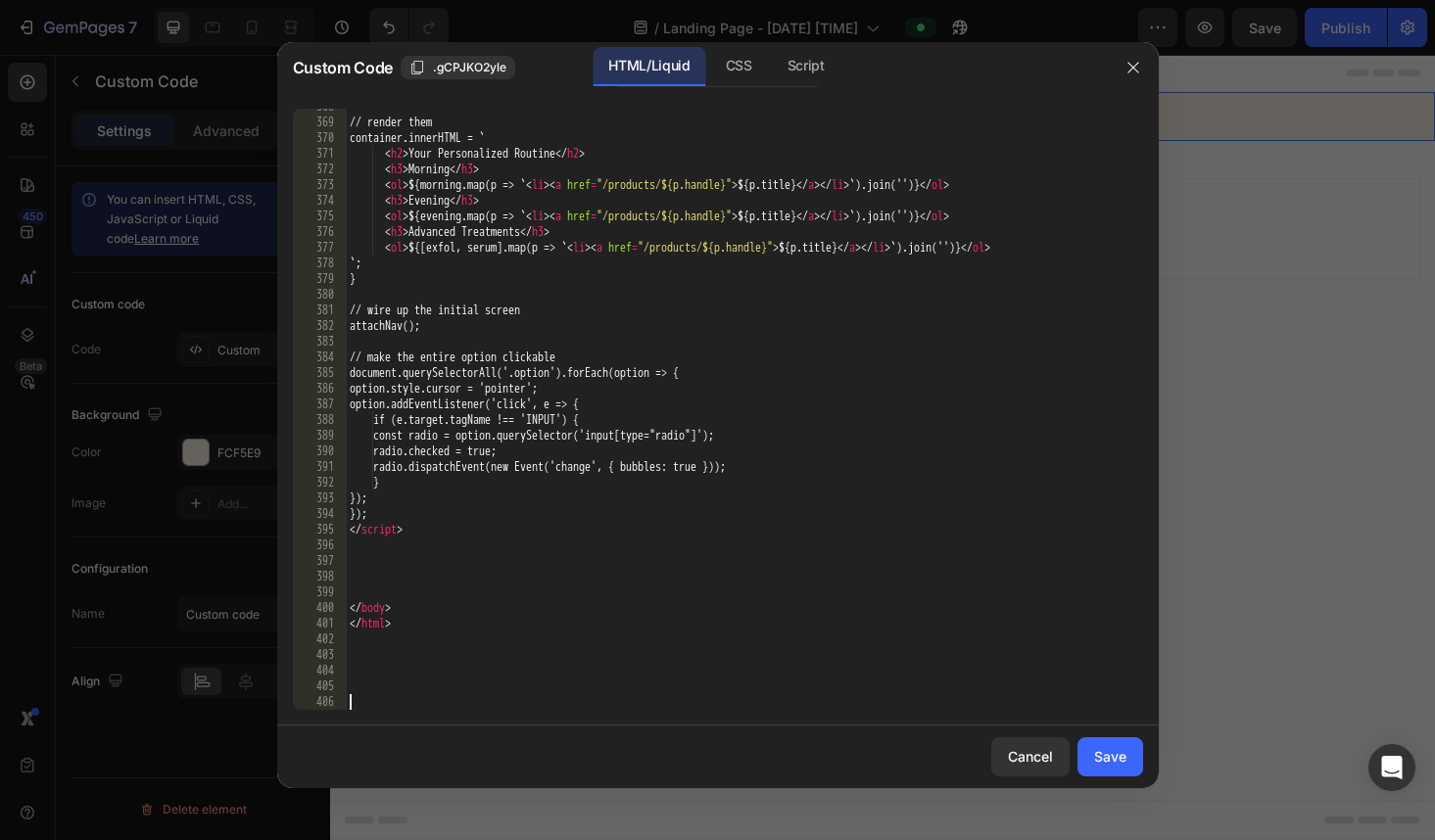 scroll, scrollTop: 6197, scrollLeft: 0, axis: vertical 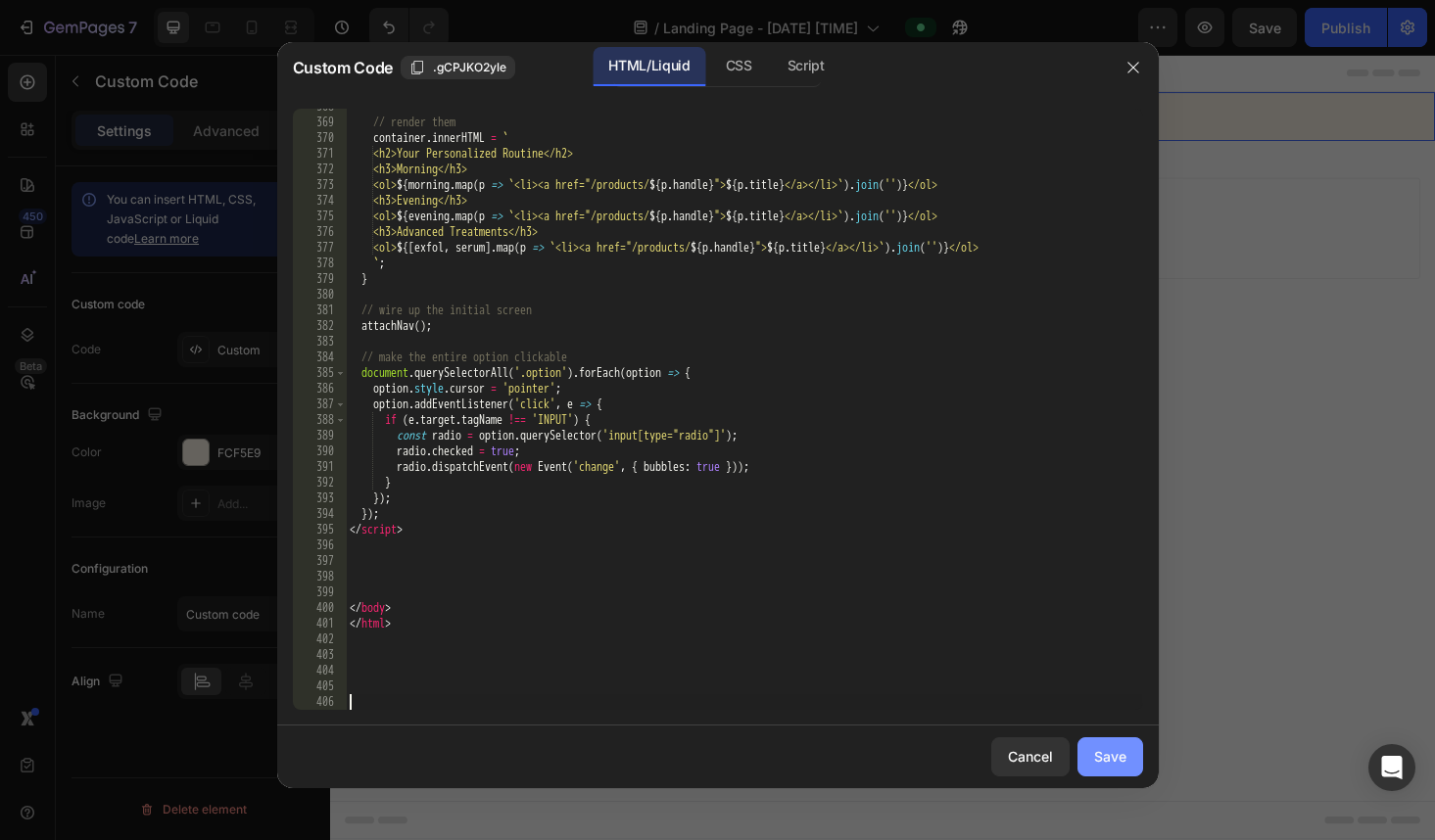 click on "Save" at bounding box center (1110, 756) 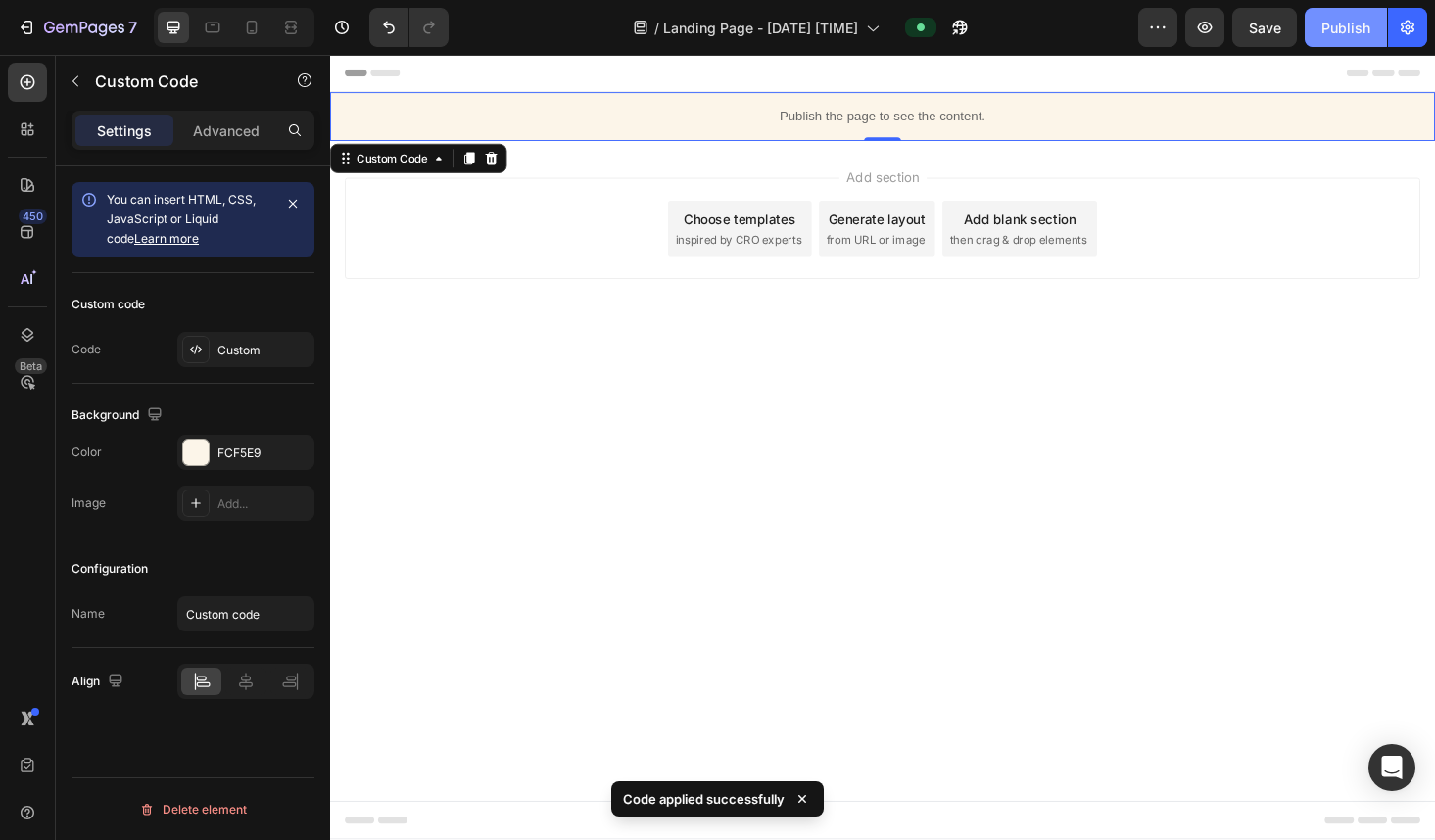 click on "Publish" at bounding box center [1346, 27] 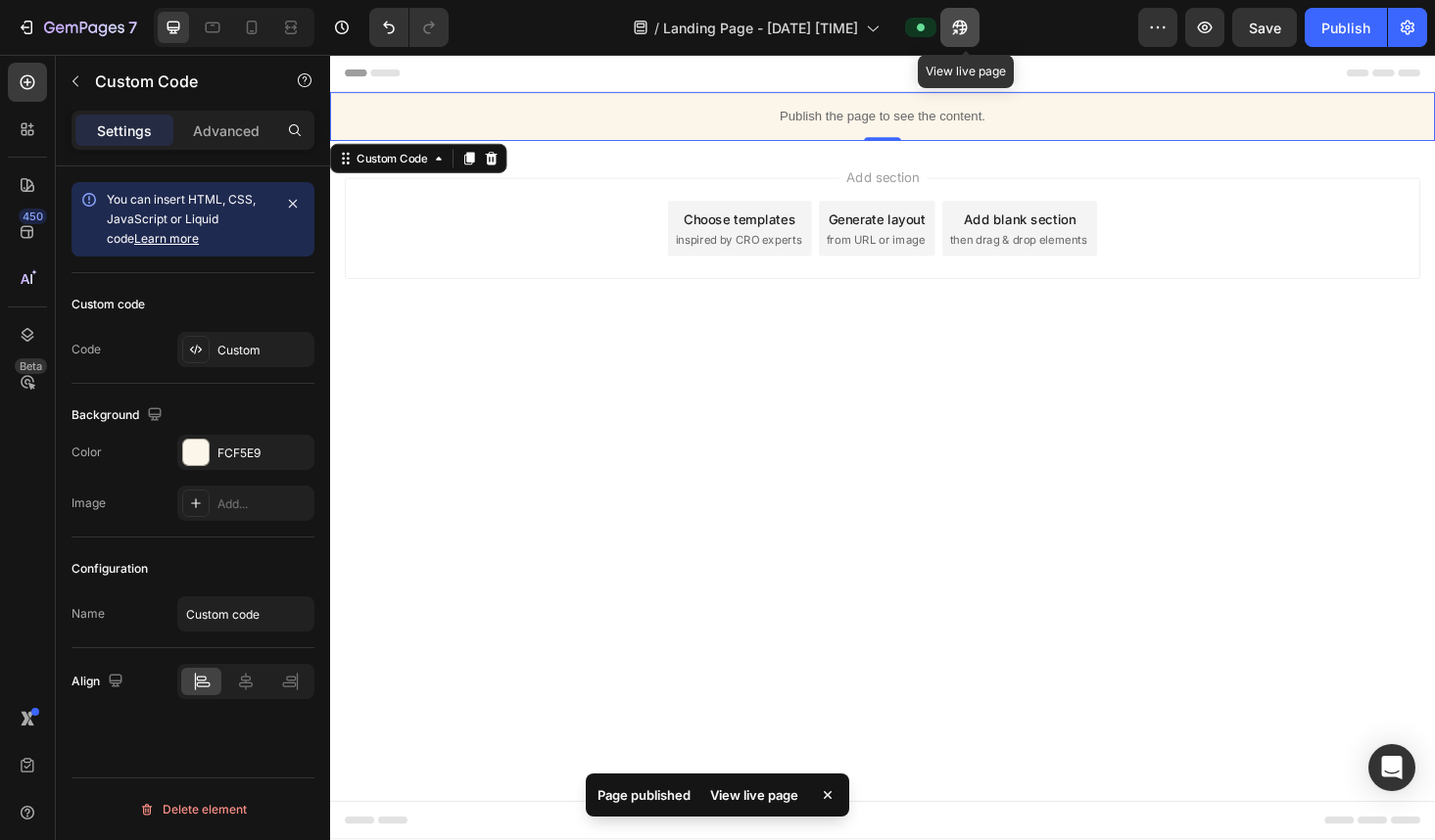 click 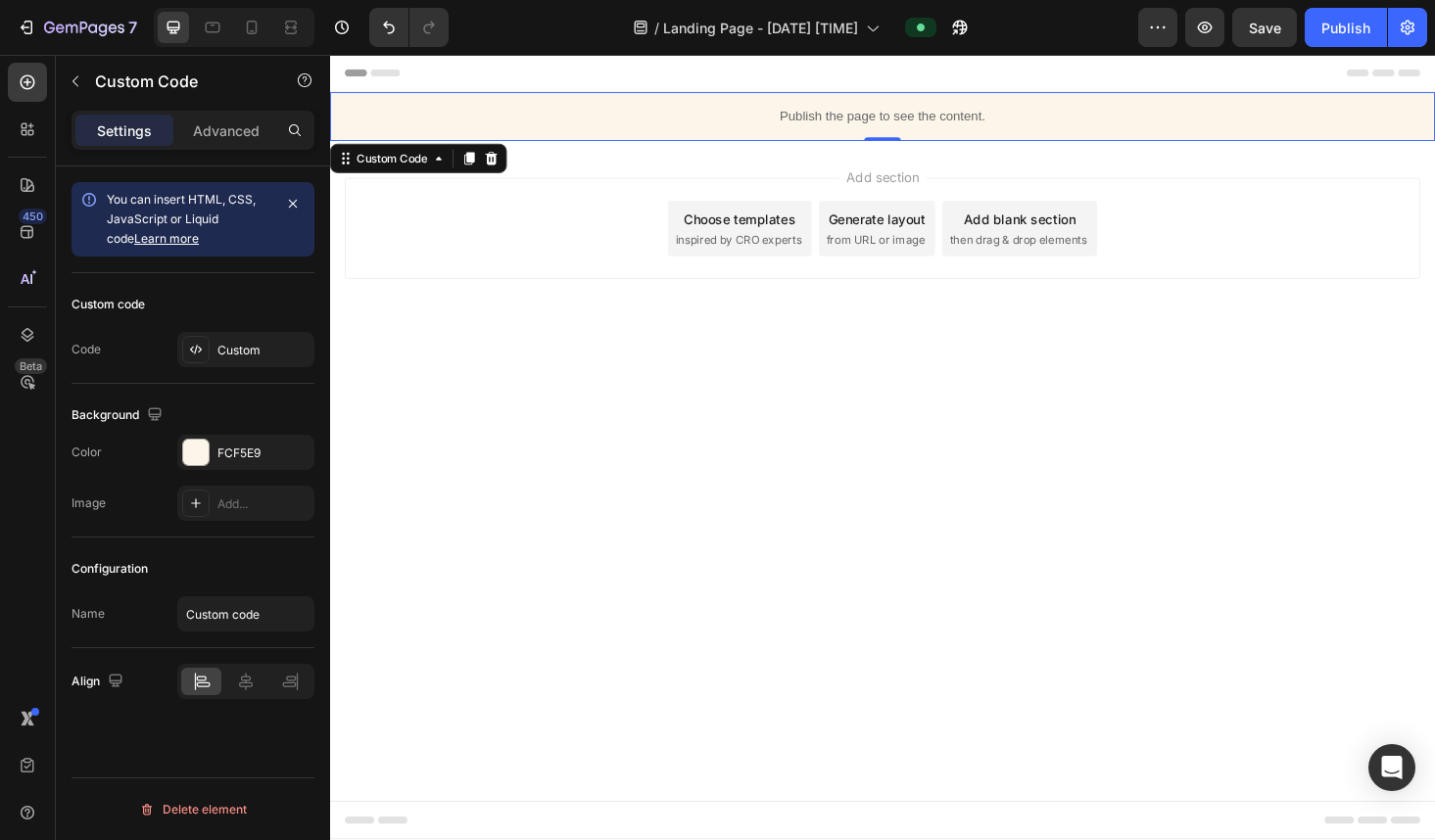 click on "Publish the page to see the content." at bounding box center (918, 120) 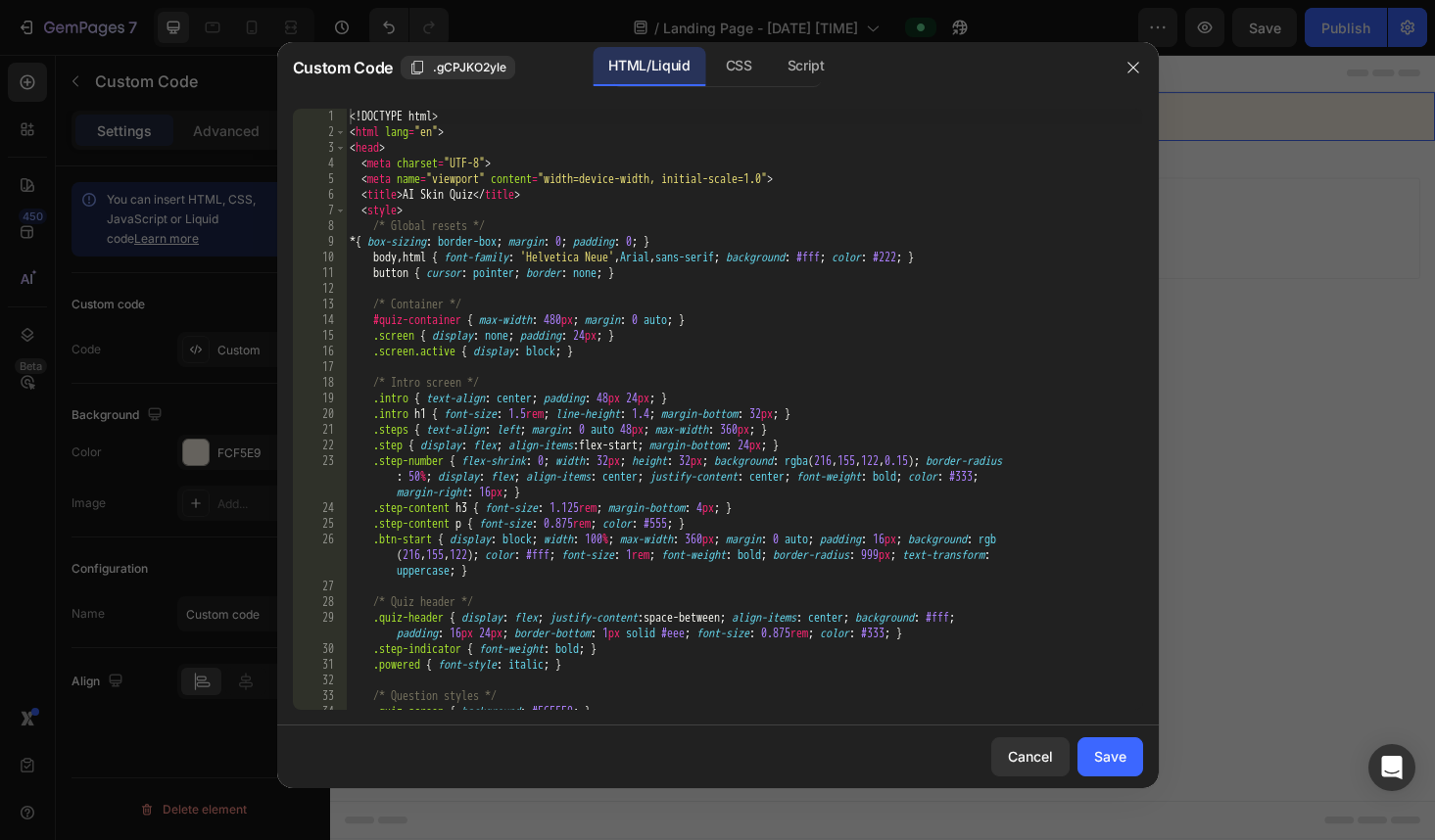 type on "<head>" 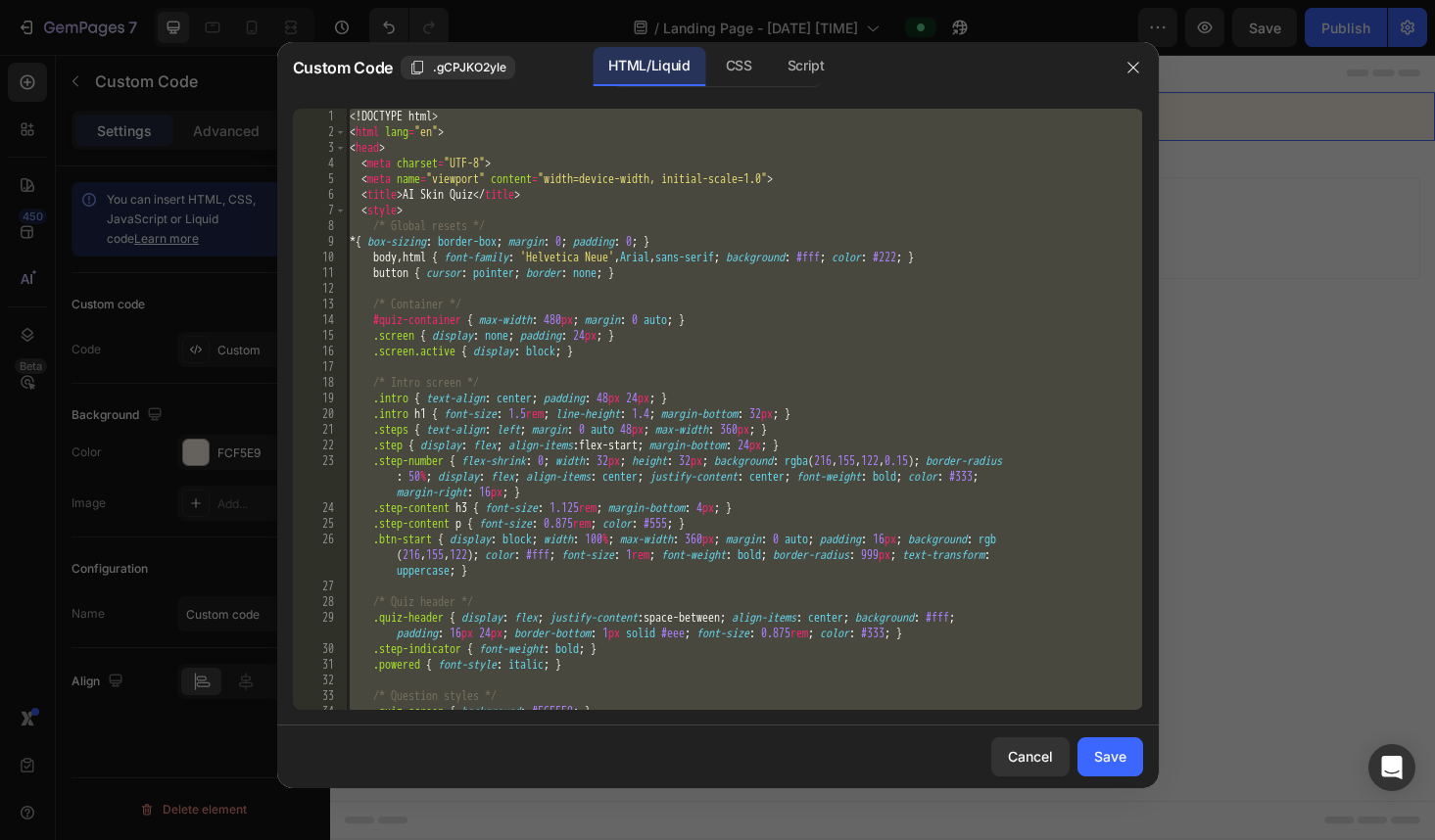 paste 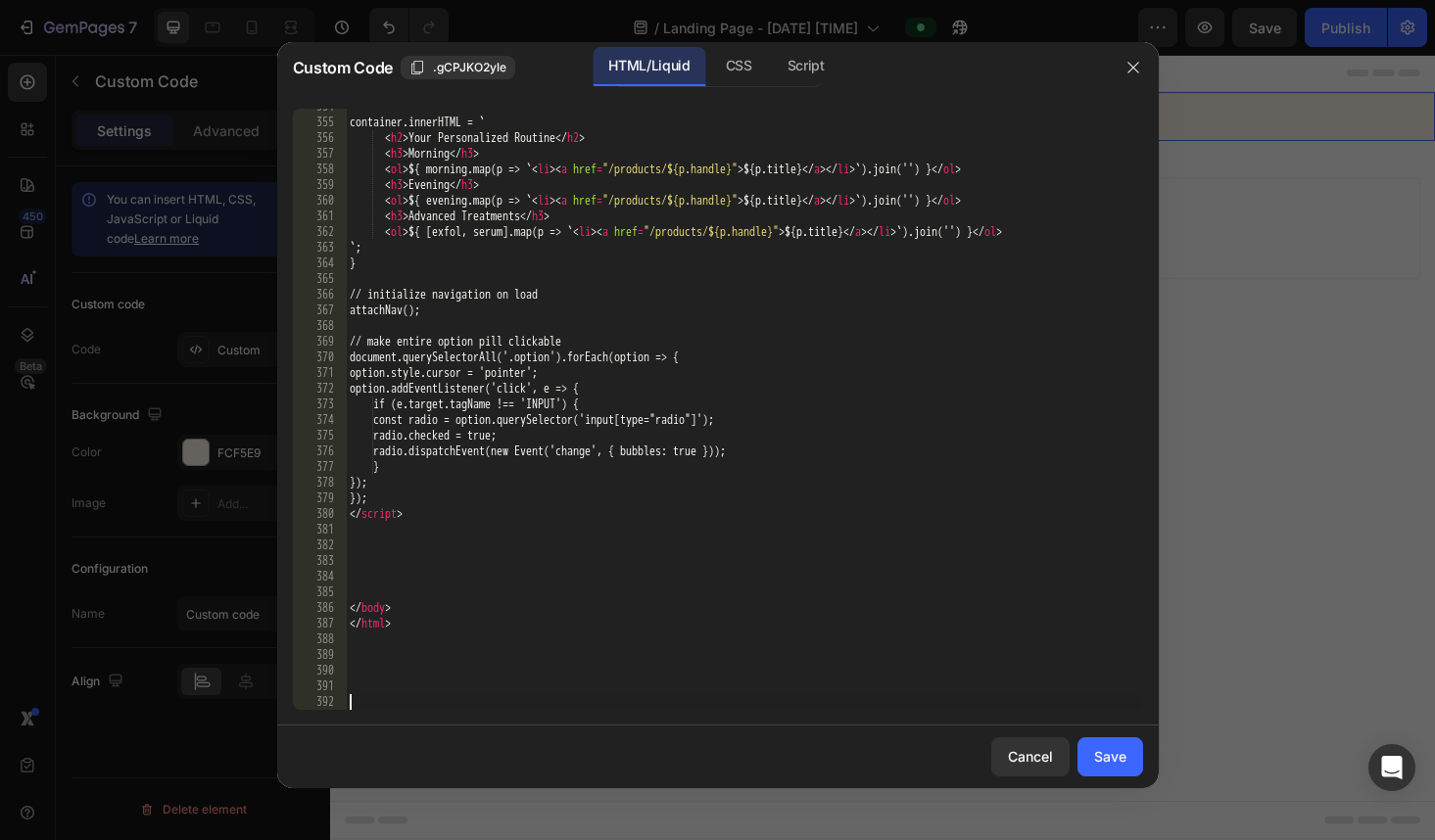 scroll, scrollTop: 5978, scrollLeft: 0, axis: vertical 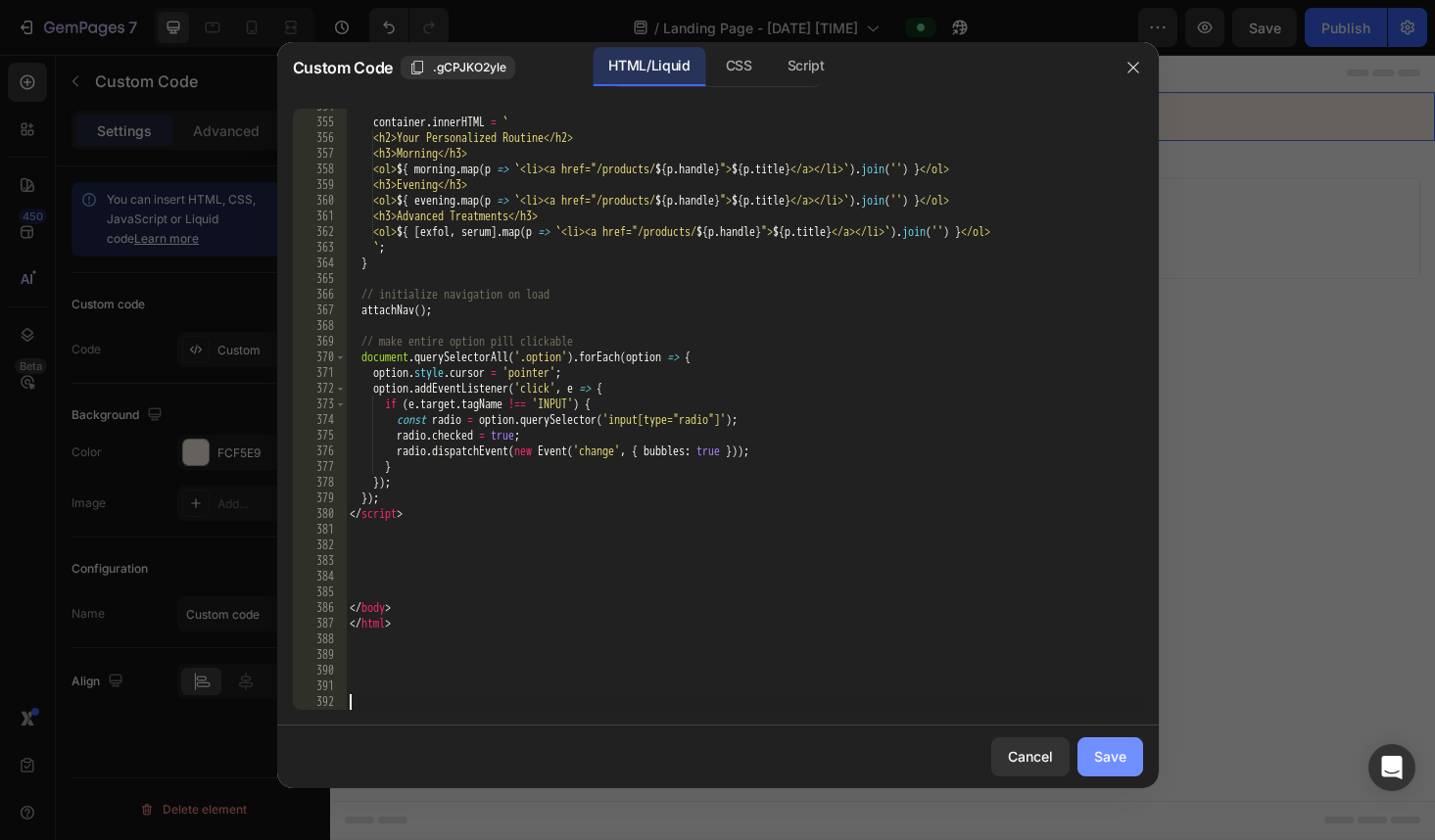 click on "Save" at bounding box center (1110, 756) 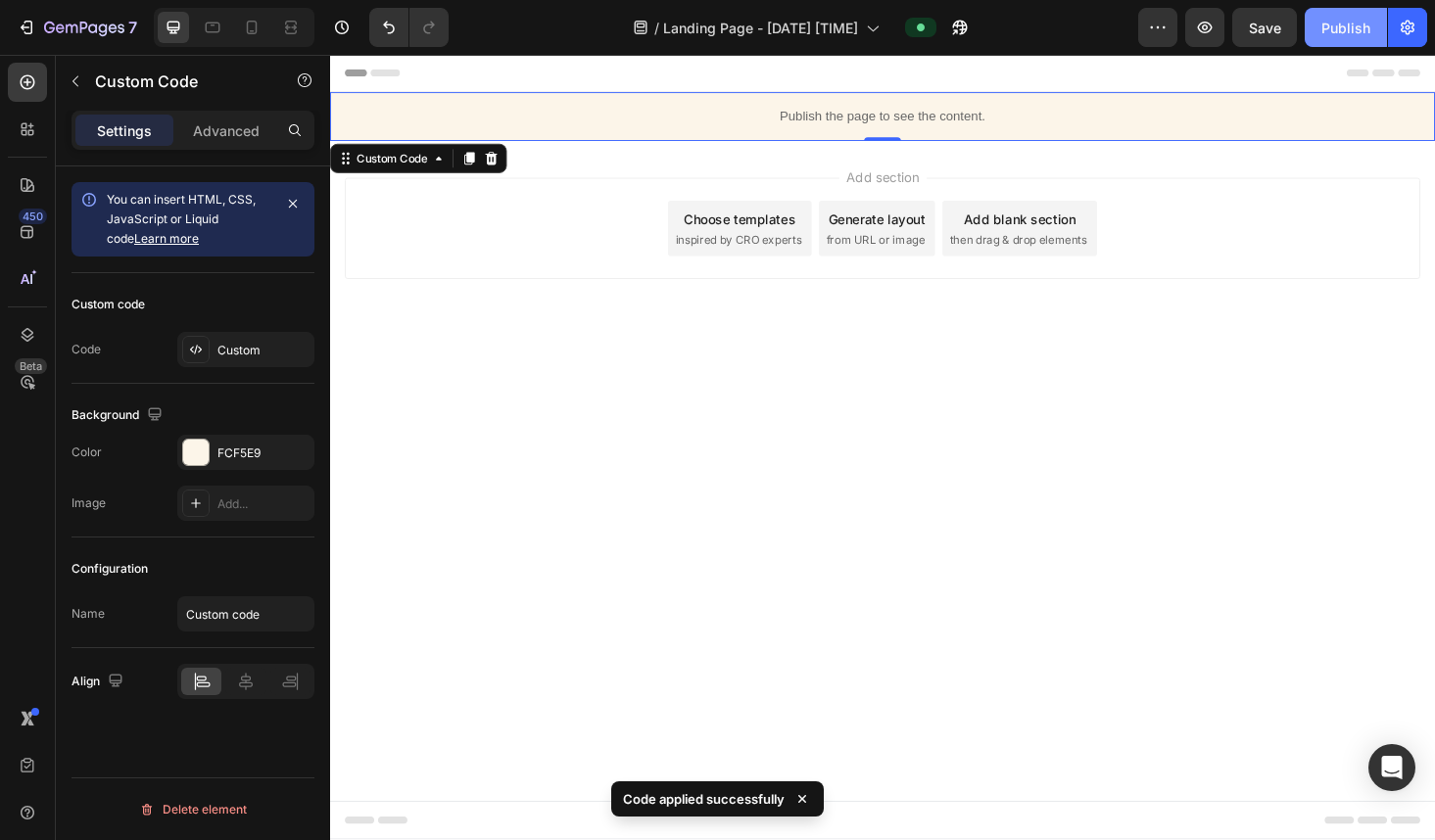 click on "Publish" at bounding box center (1346, 27) 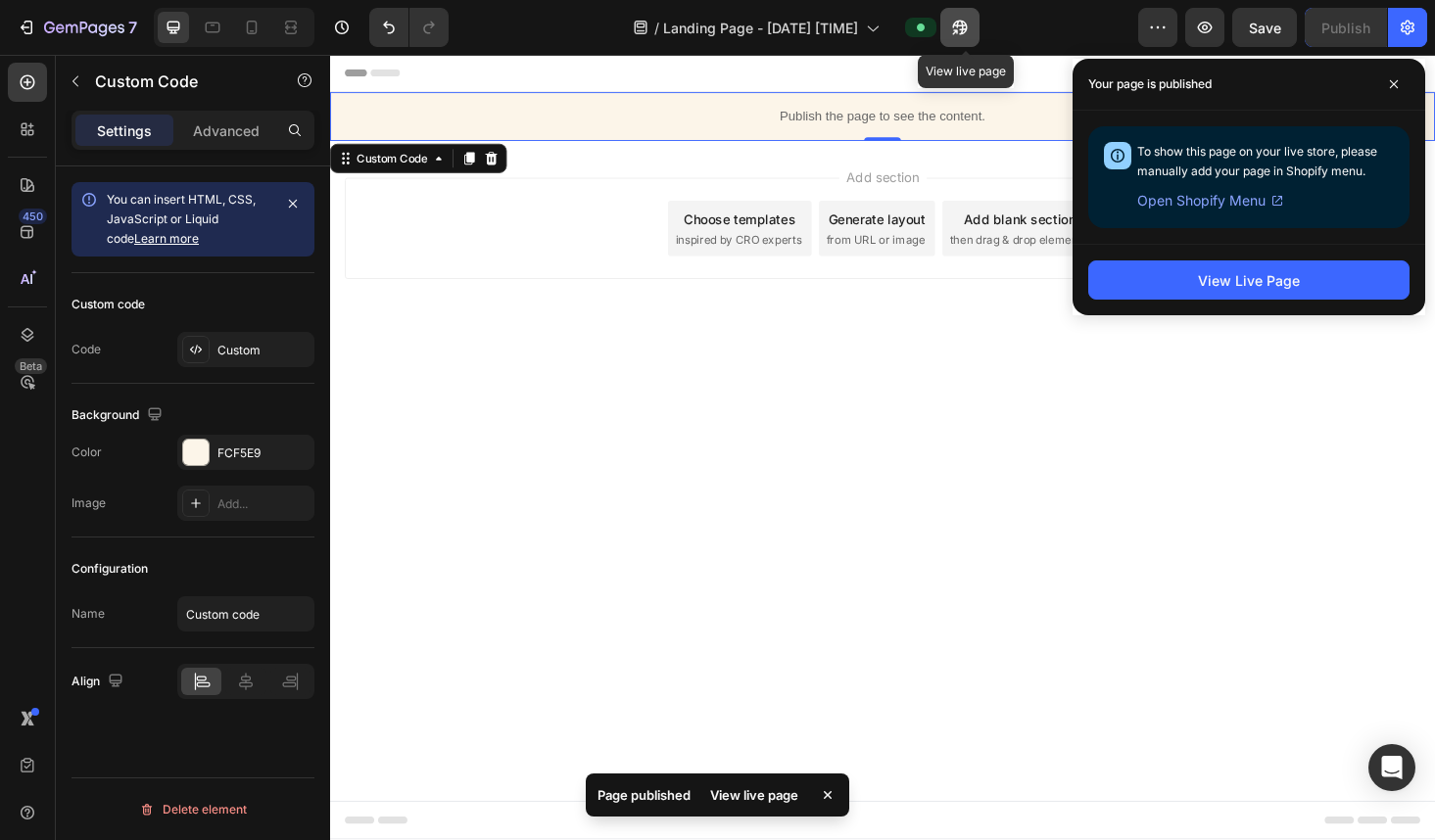 click 